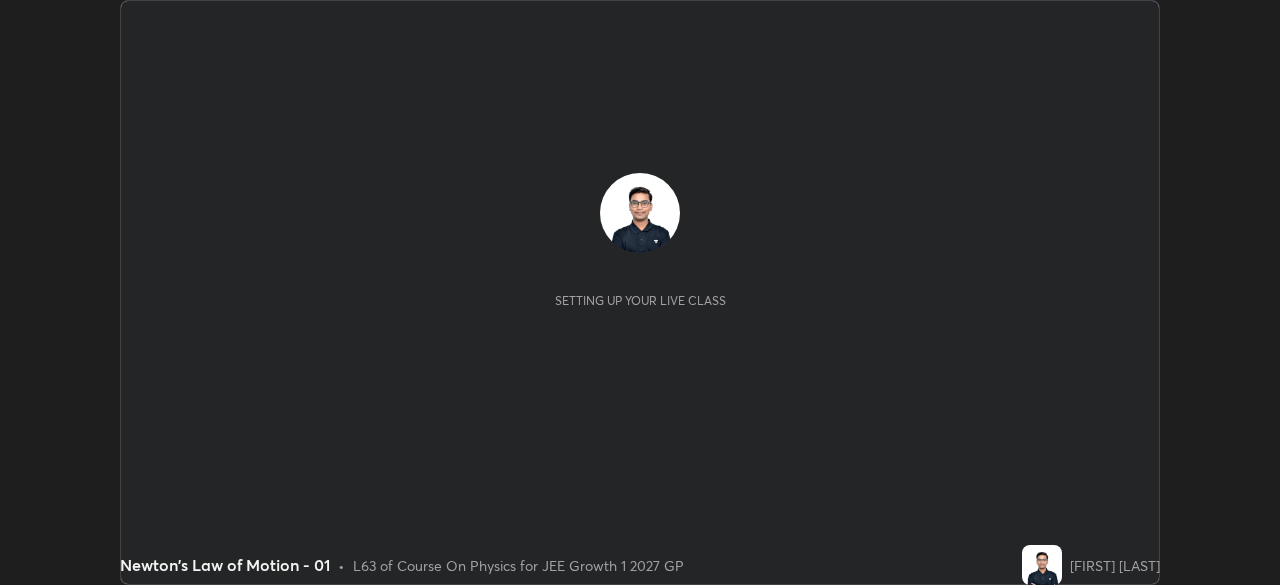 scroll, scrollTop: 0, scrollLeft: 0, axis: both 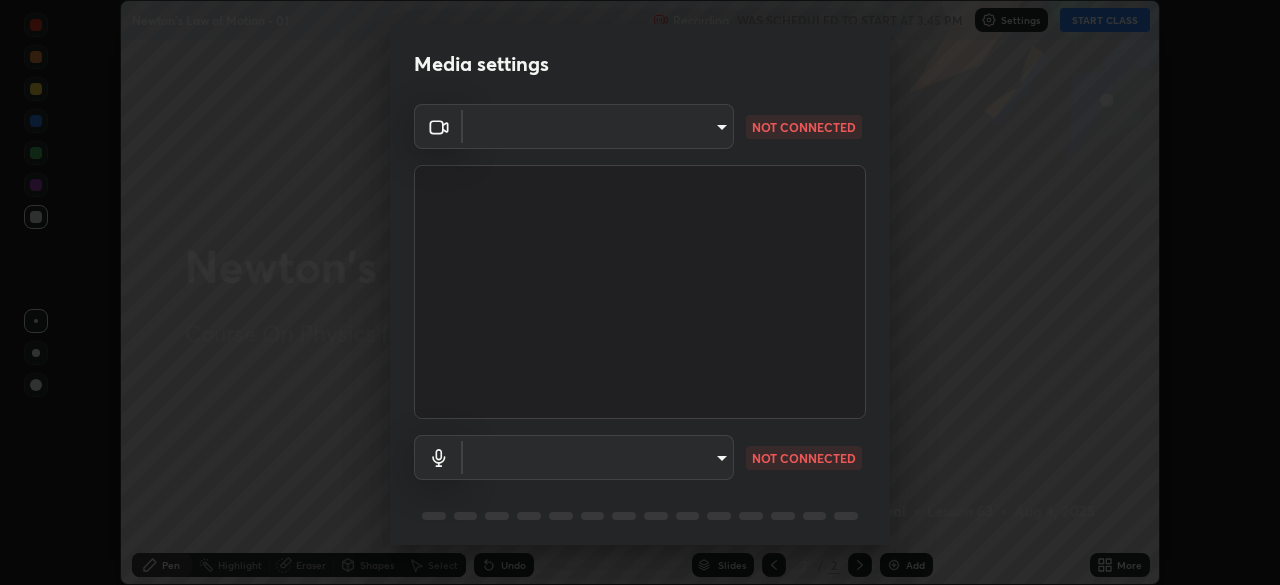 type on "8ba57ba392a6d77700fca5ad0914a887343323b49ef99d11197e5626948f7ea5" 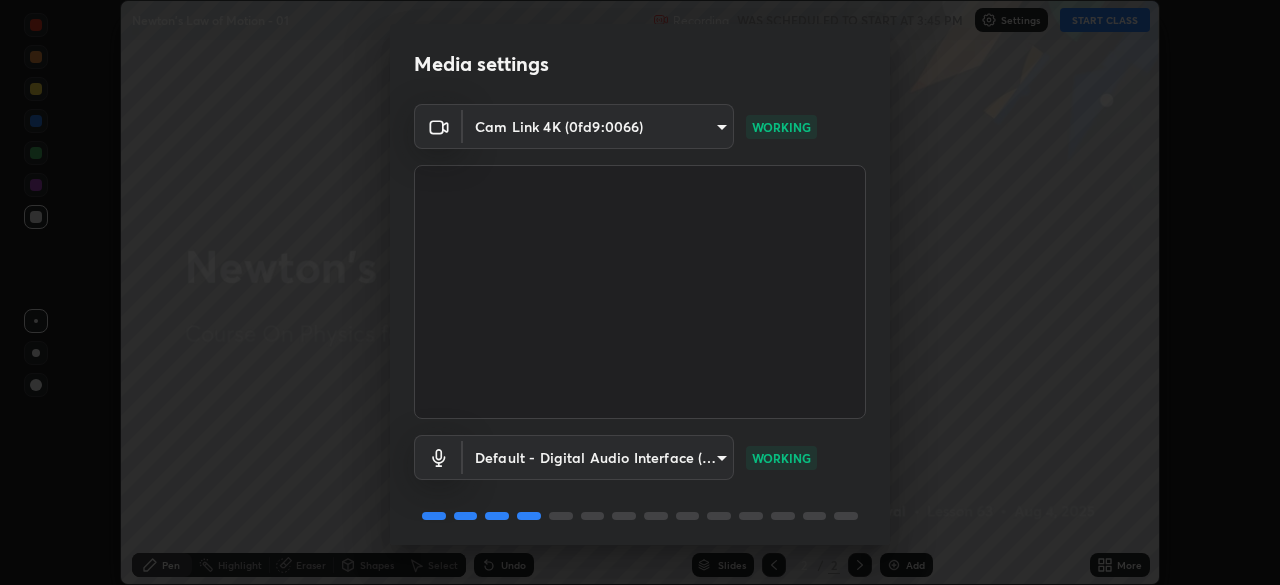 scroll, scrollTop: 71, scrollLeft: 0, axis: vertical 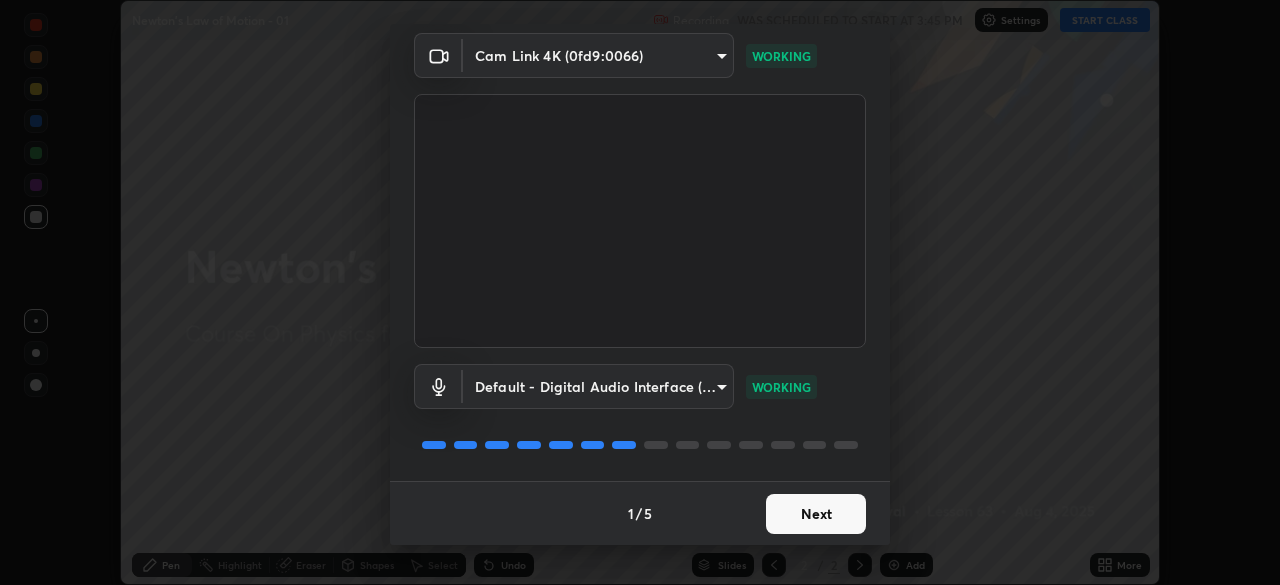 click on "Next" at bounding box center [816, 514] 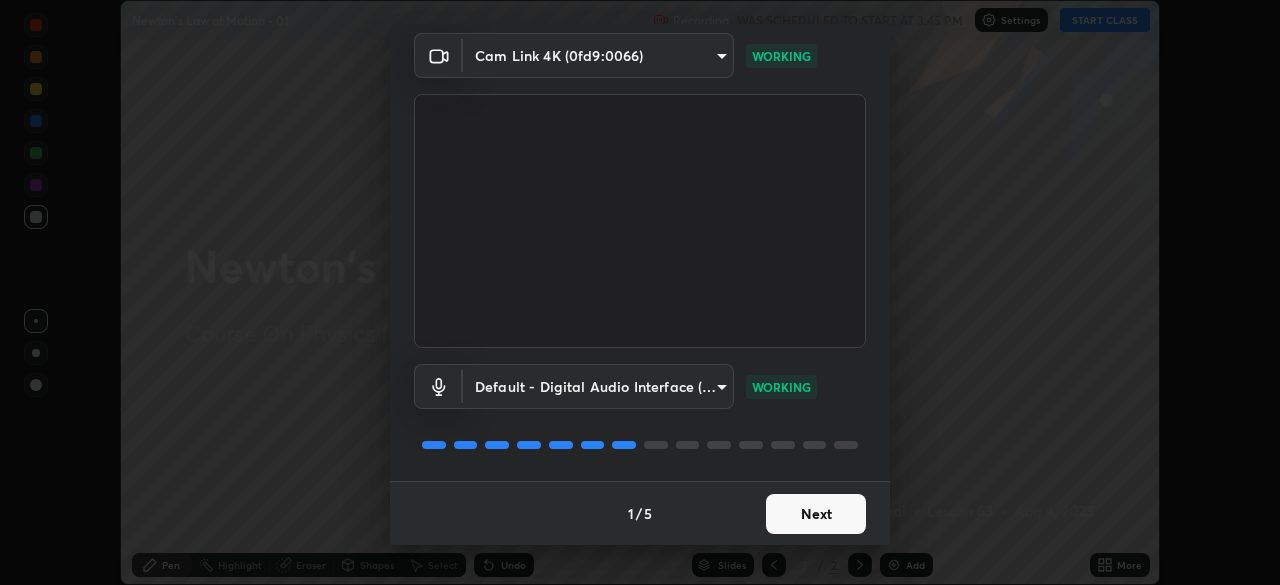 scroll, scrollTop: 0, scrollLeft: 0, axis: both 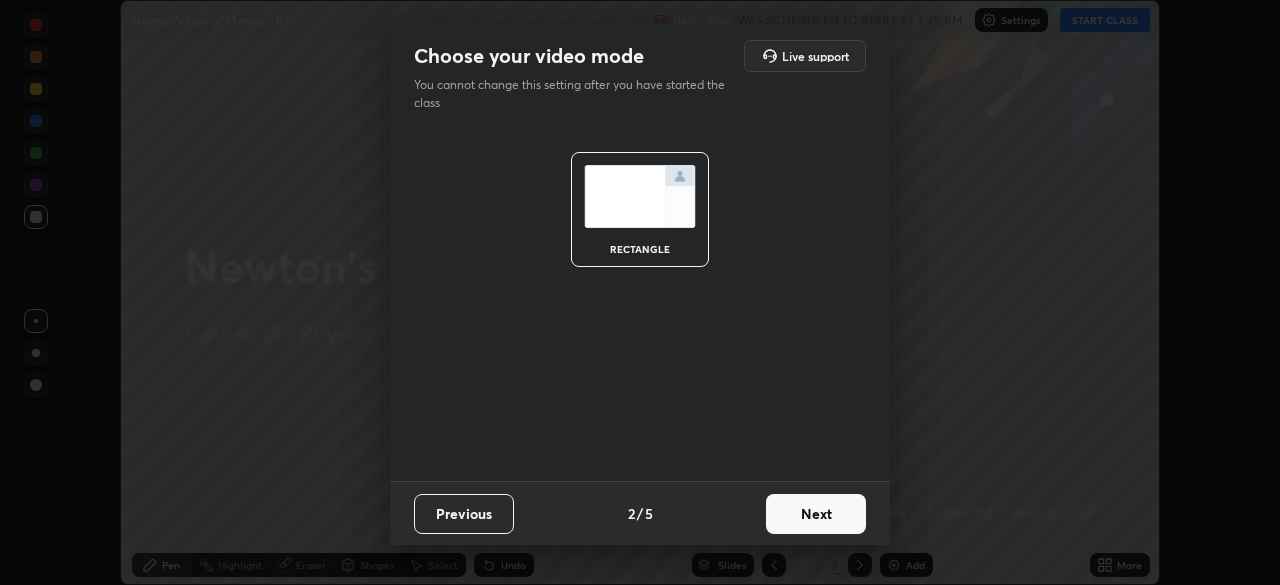 click on "Next" at bounding box center [816, 514] 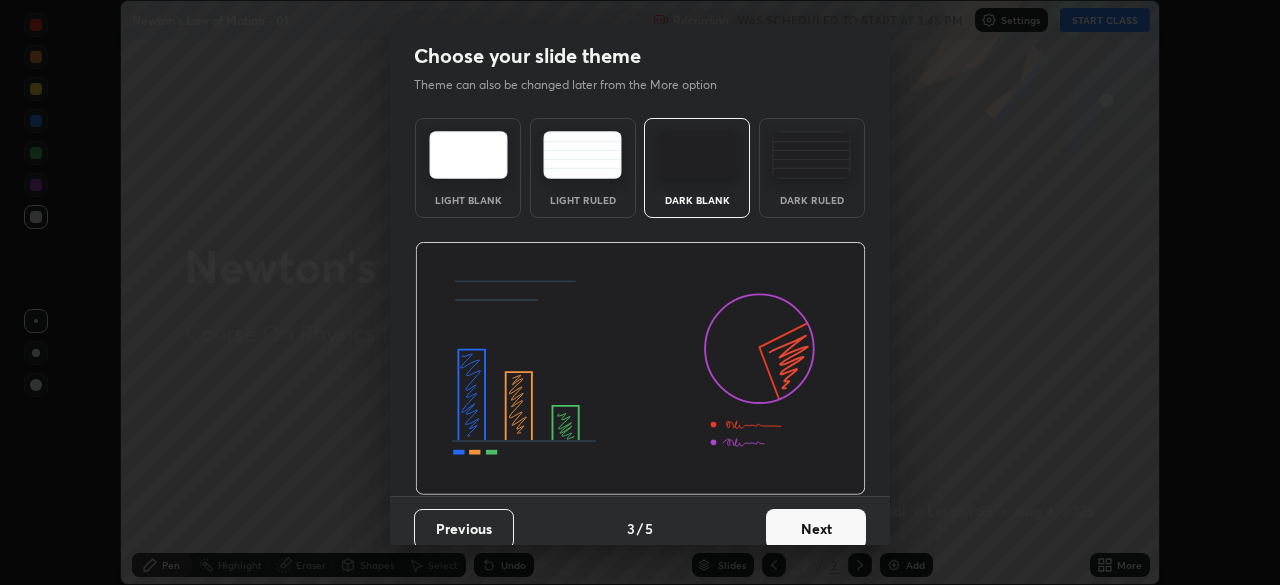 click on "Next" at bounding box center (816, 529) 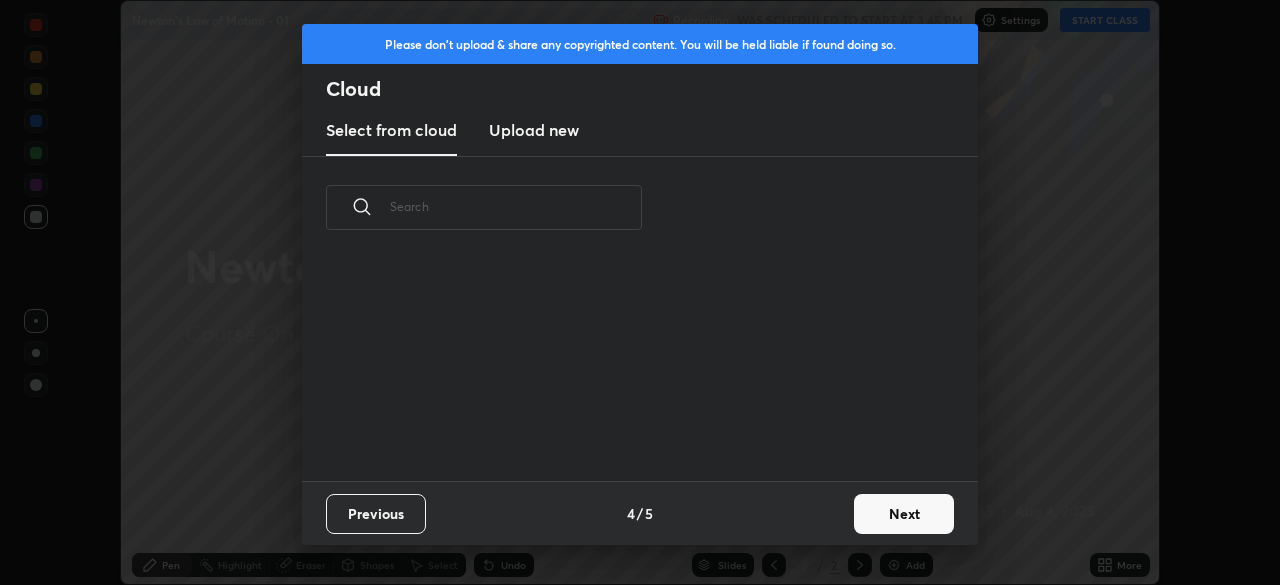 click on "Next" at bounding box center [904, 514] 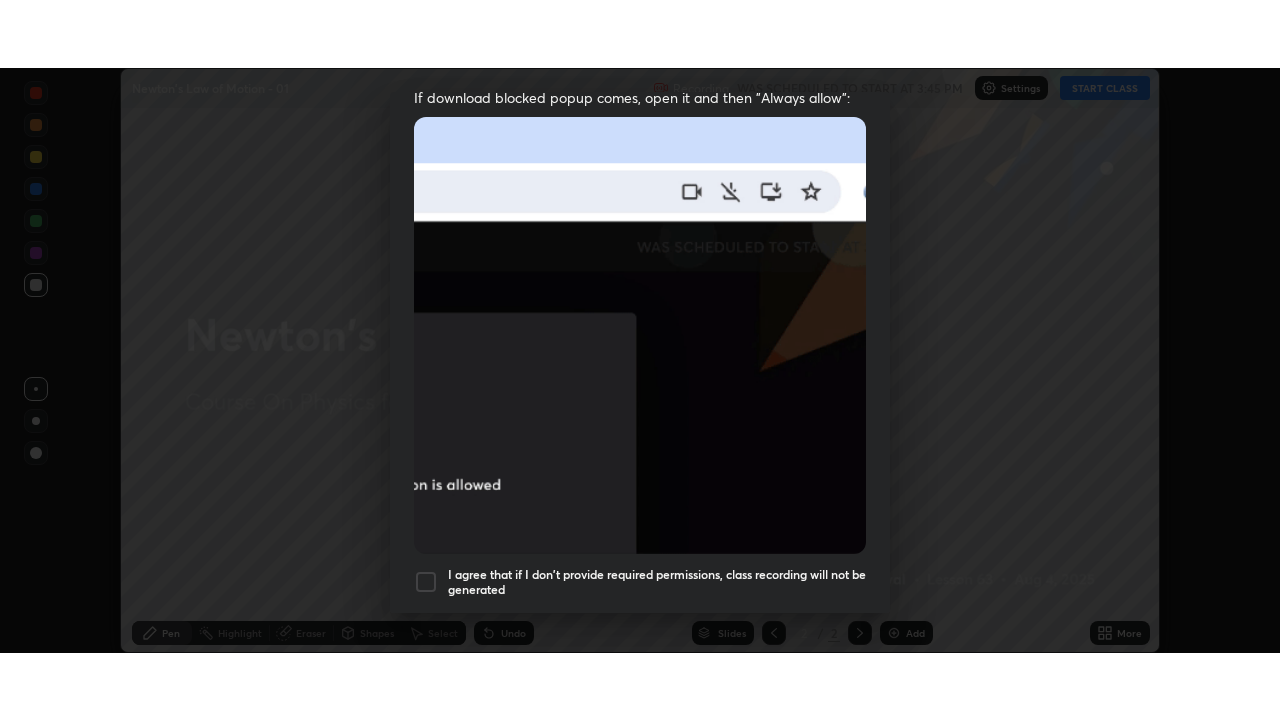 scroll, scrollTop: 479, scrollLeft: 0, axis: vertical 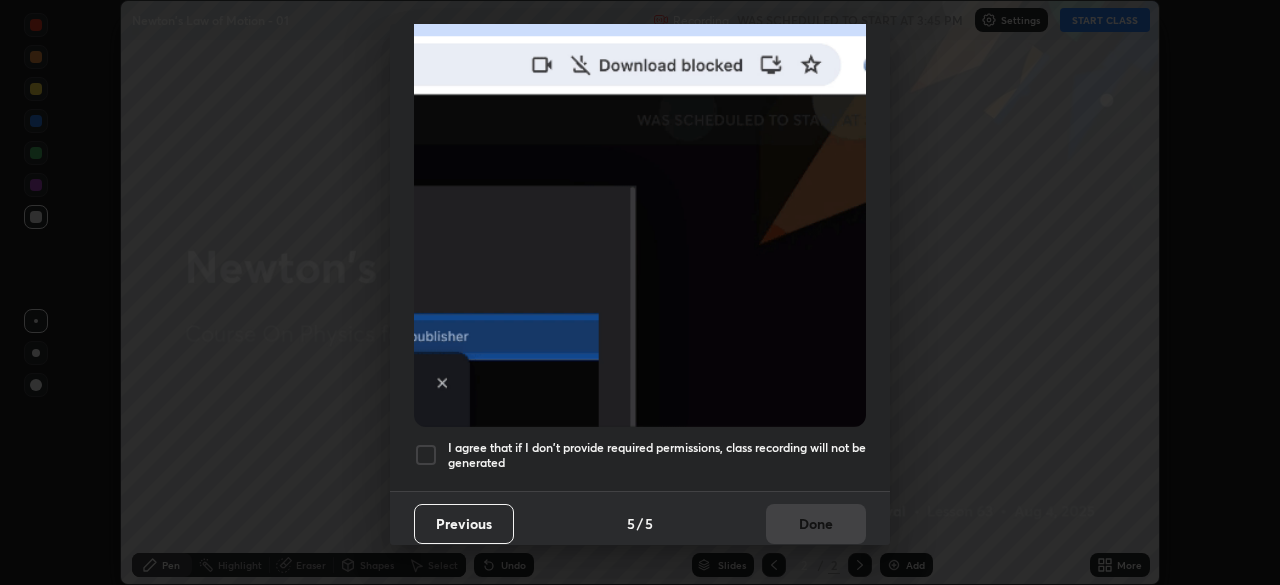 click on "I agree that if I don't provide required permissions, class recording will not be generated" at bounding box center [657, 455] 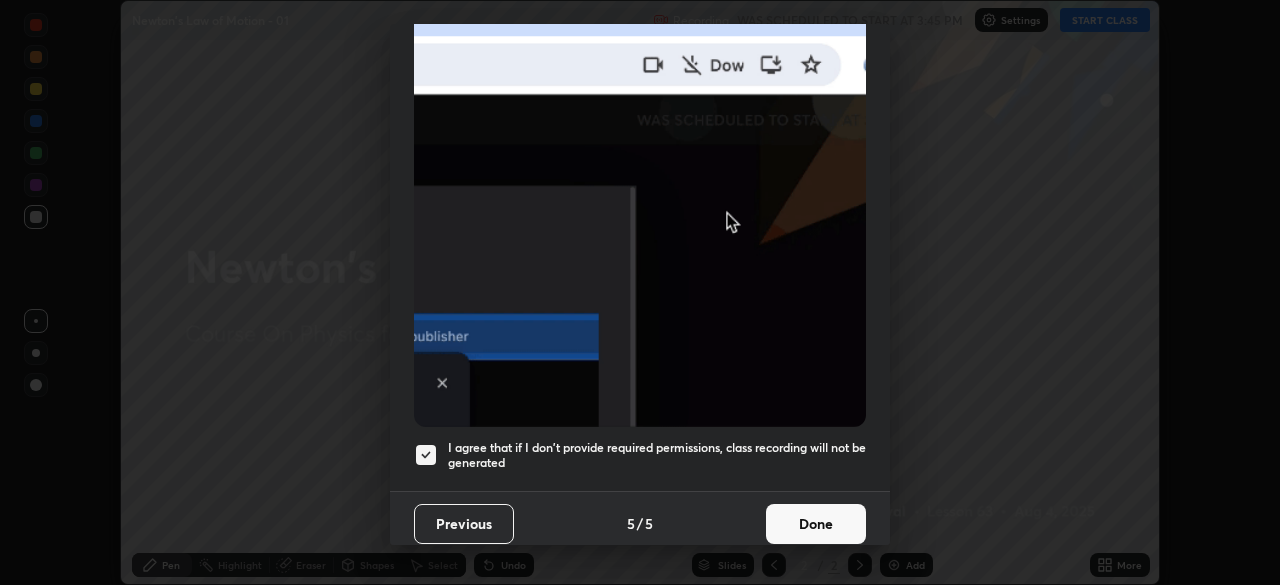 click on "Done" at bounding box center [816, 524] 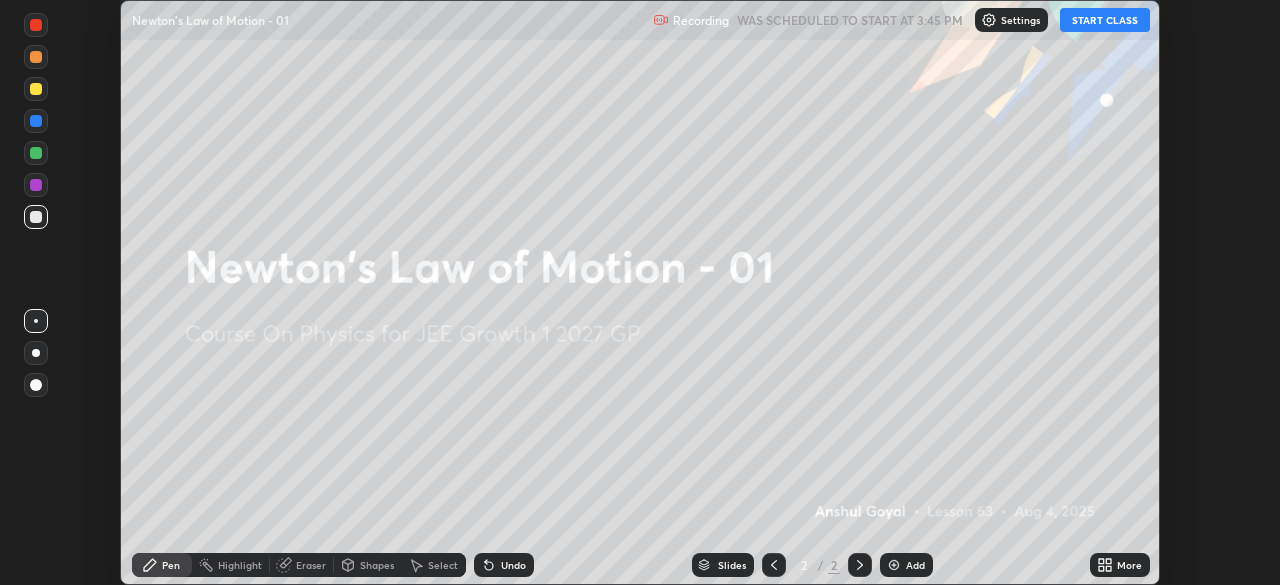 click 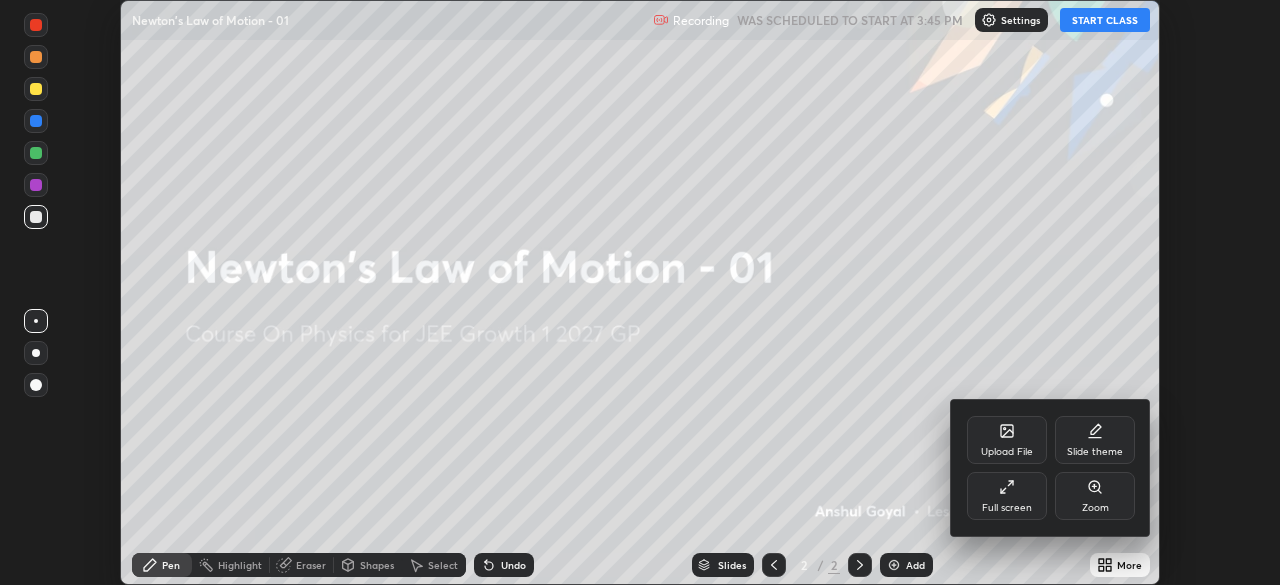 click on "Full screen" at bounding box center [1007, 508] 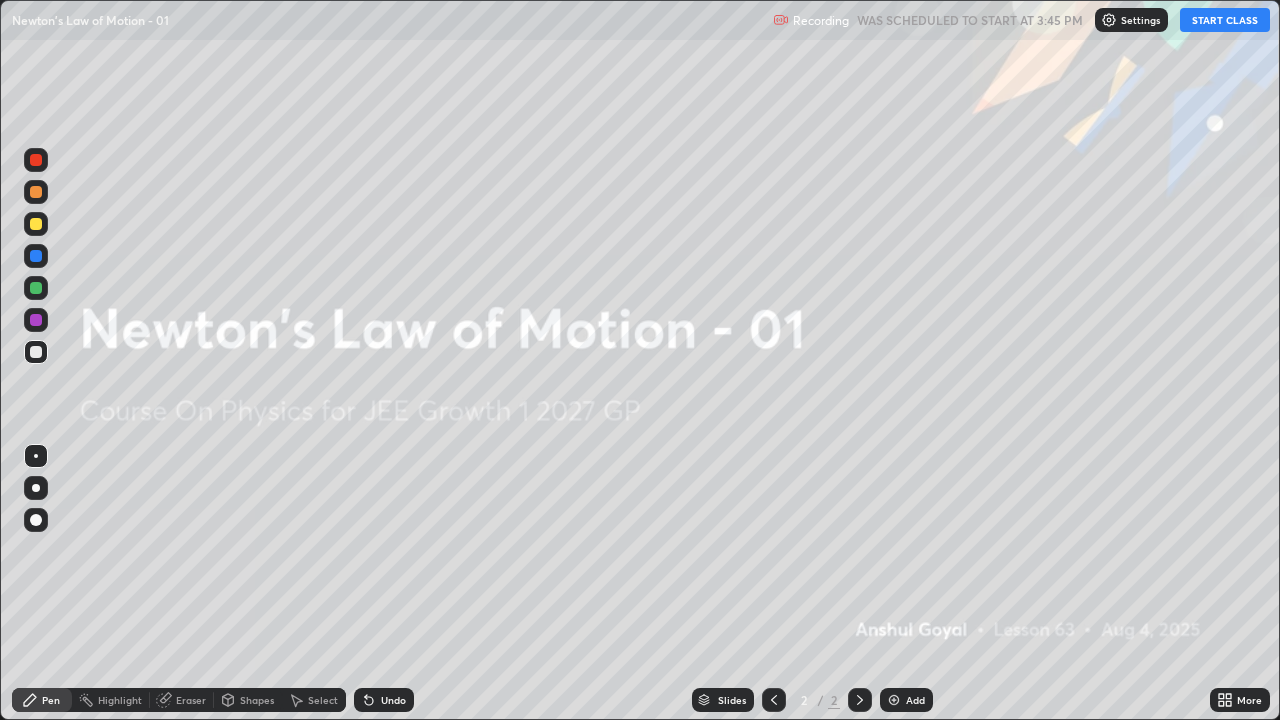scroll, scrollTop: 99280, scrollLeft: 98720, axis: both 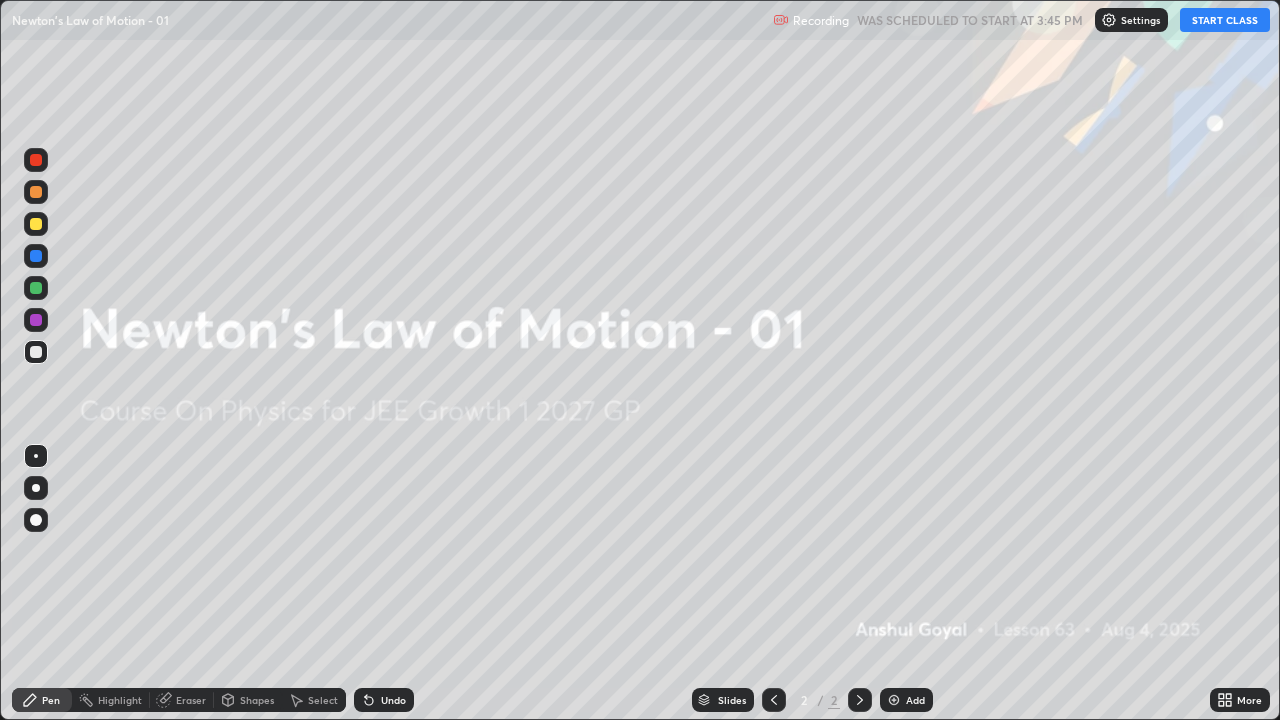 click on "START CLASS" at bounding box center [1225, 20] 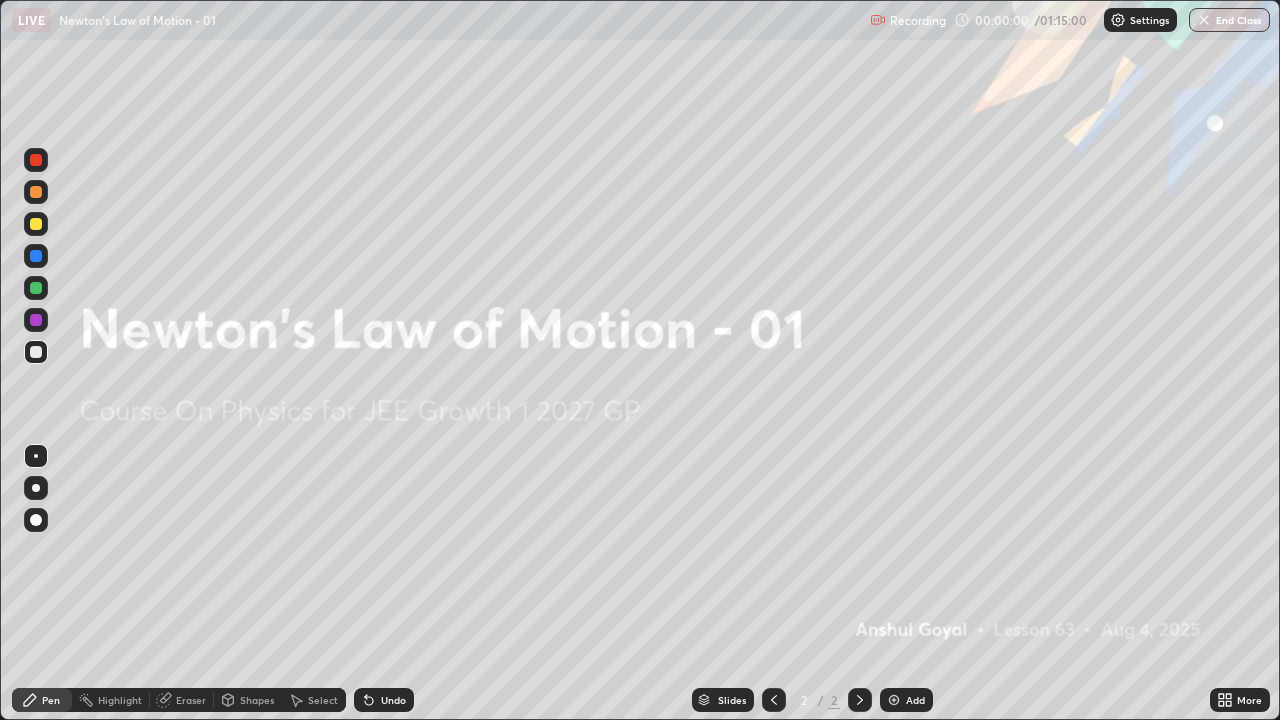 click on "Add" at bounding box center (915, 700) 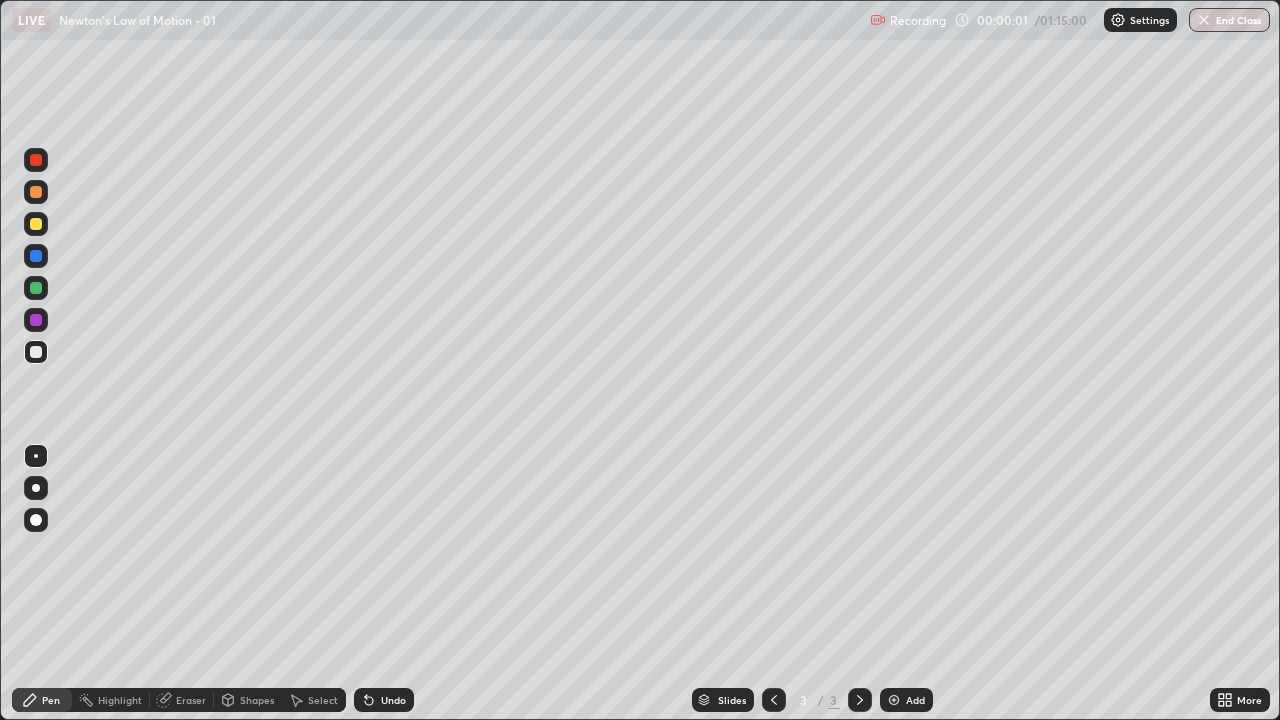 click on "Eraser" at bounding box center (182, 700) 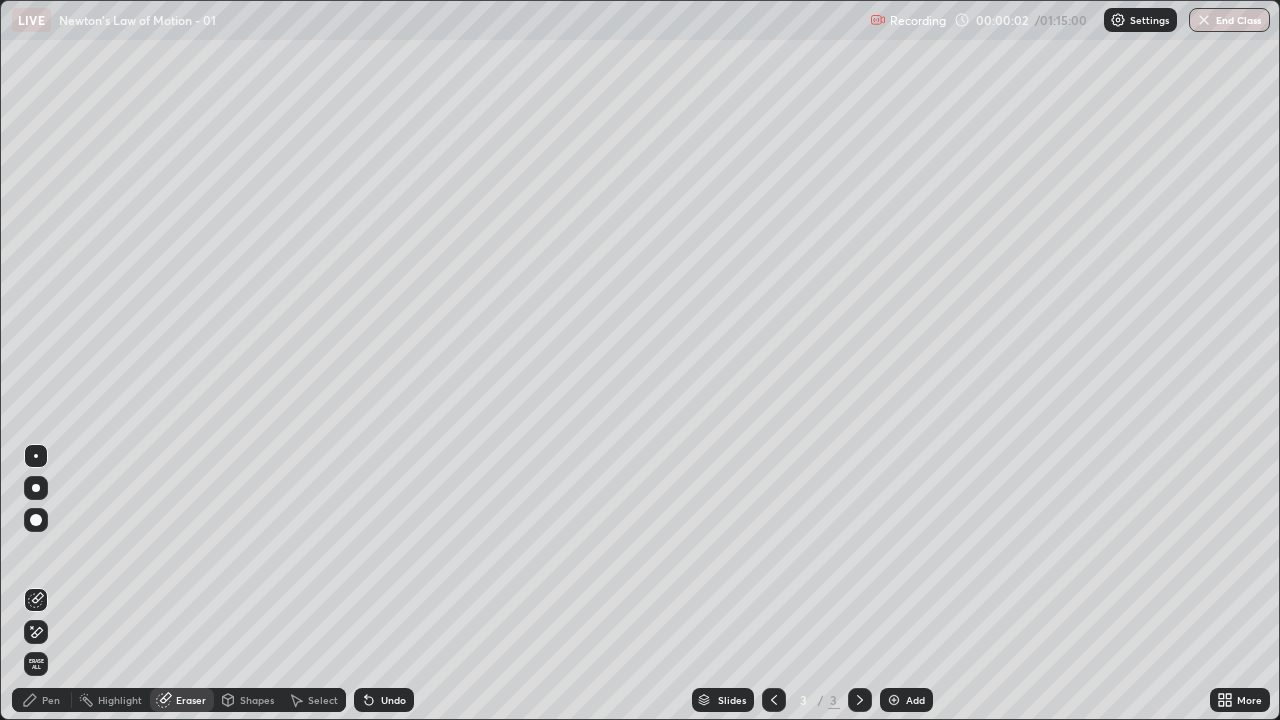 click on "Erase all" at bounding box center (36, 664) 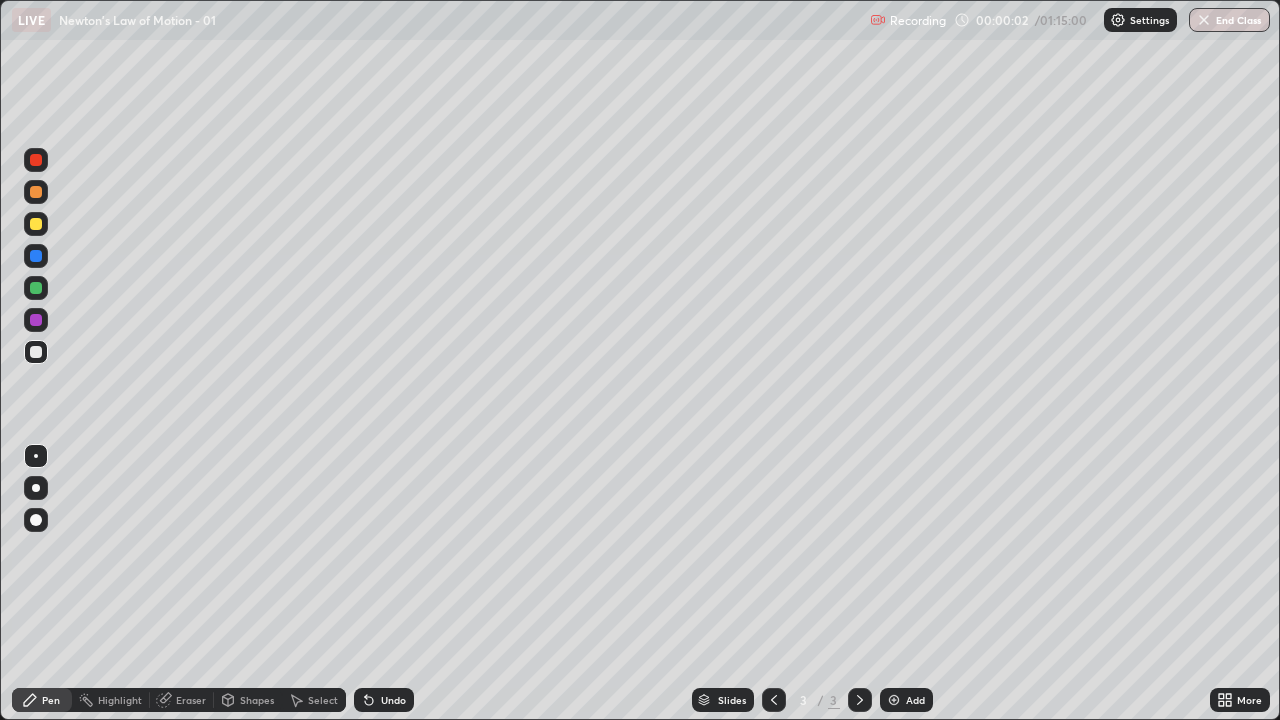 click 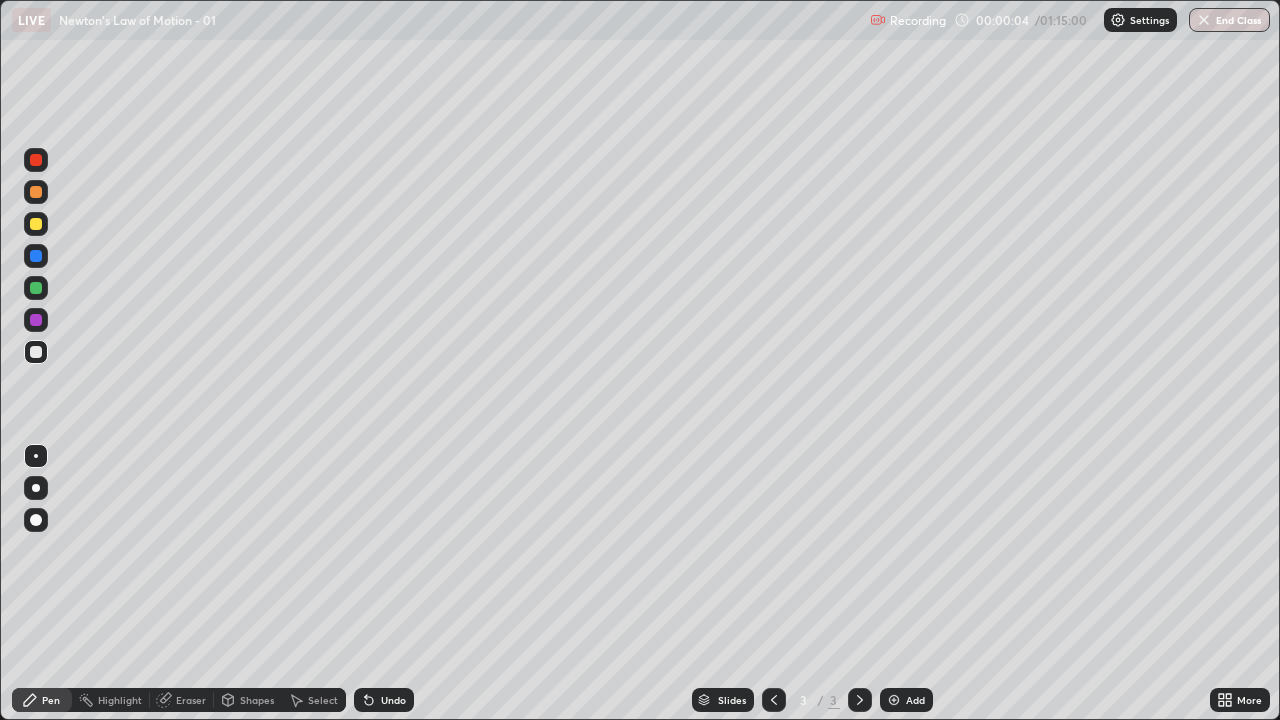 click on "Eraser" at bounding box center [191, 700] 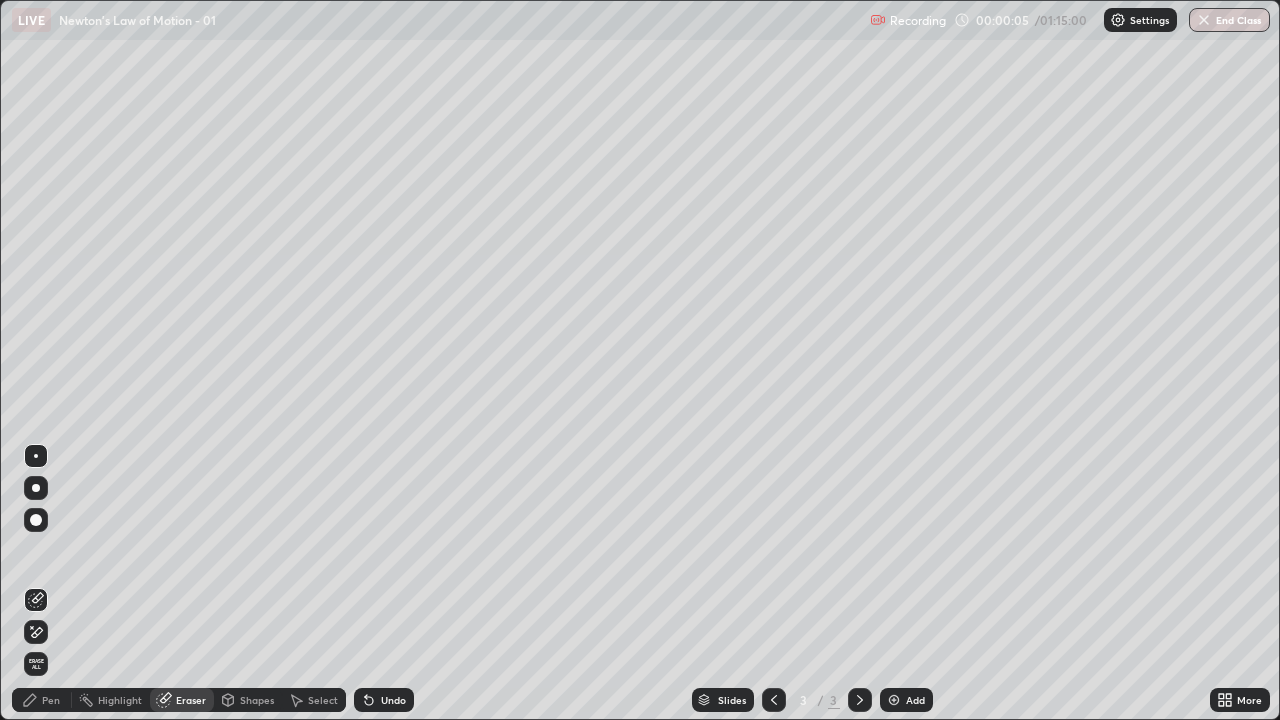 click 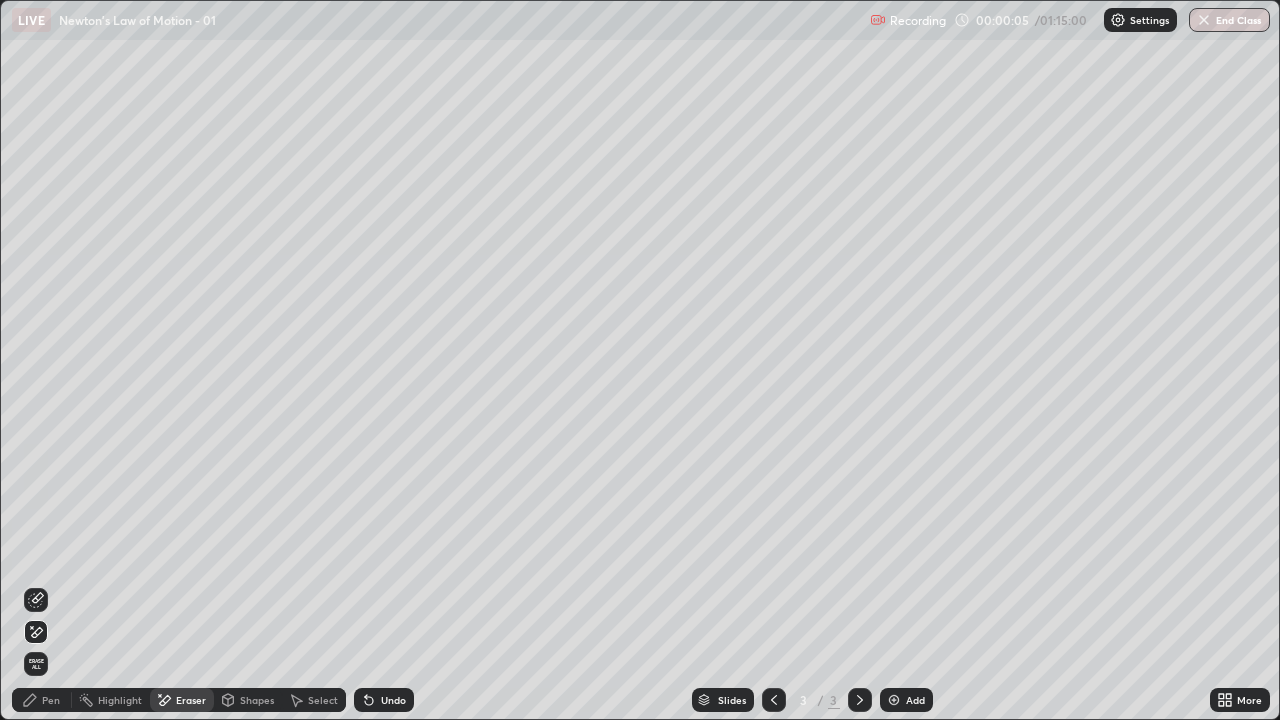 click on "Pen" at bounding box center (42, 700) 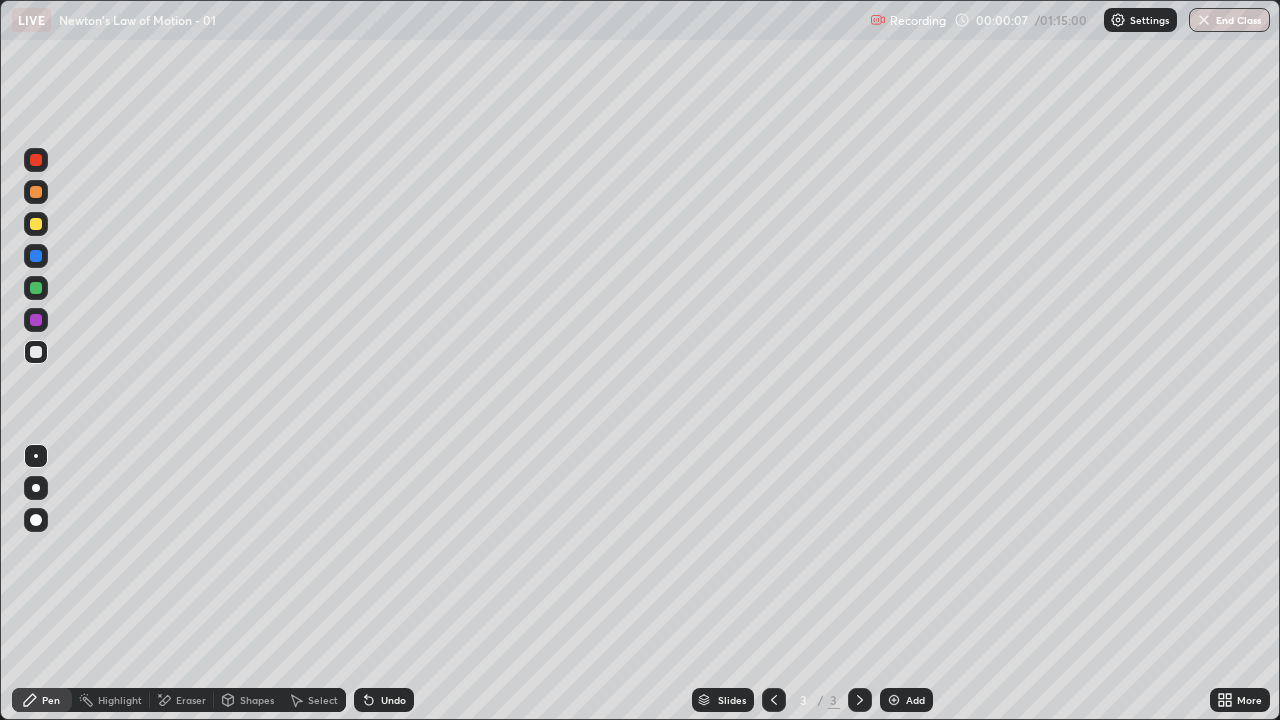 click at bounding box center [36, 488] 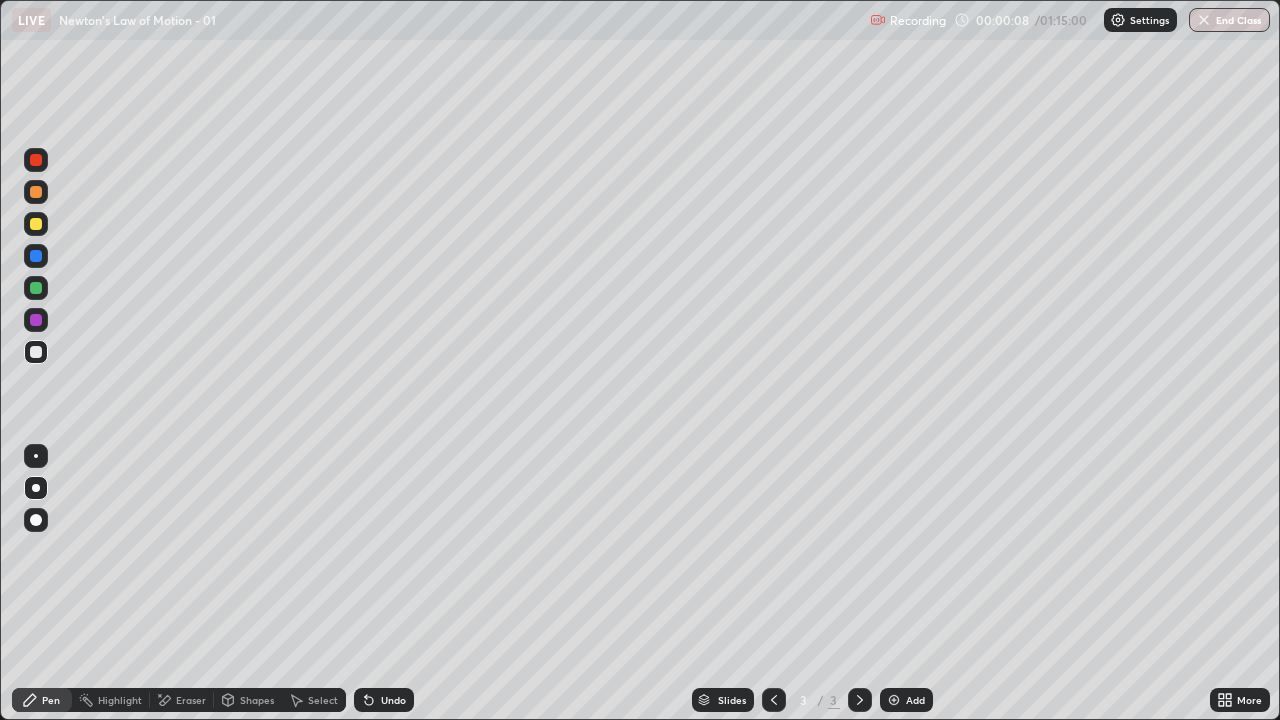 click at bounding box center (36, 224) 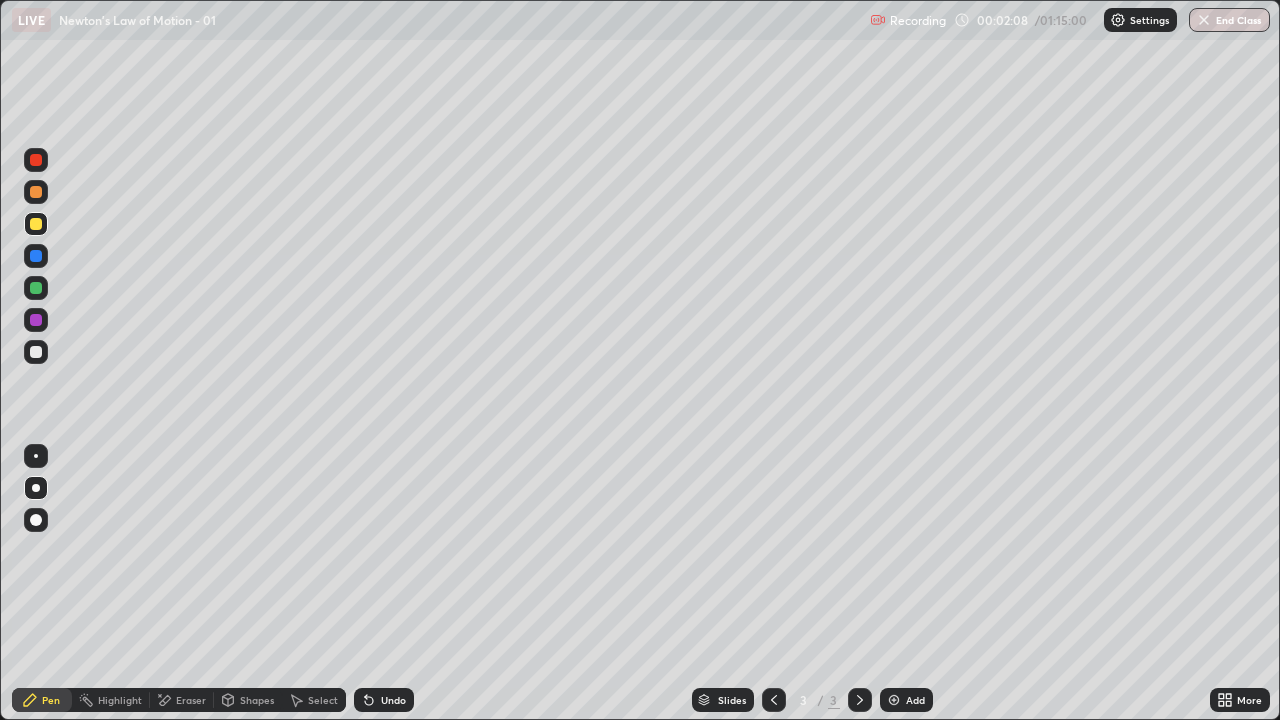 click on "Shapes" at bounding box center [248, 700] 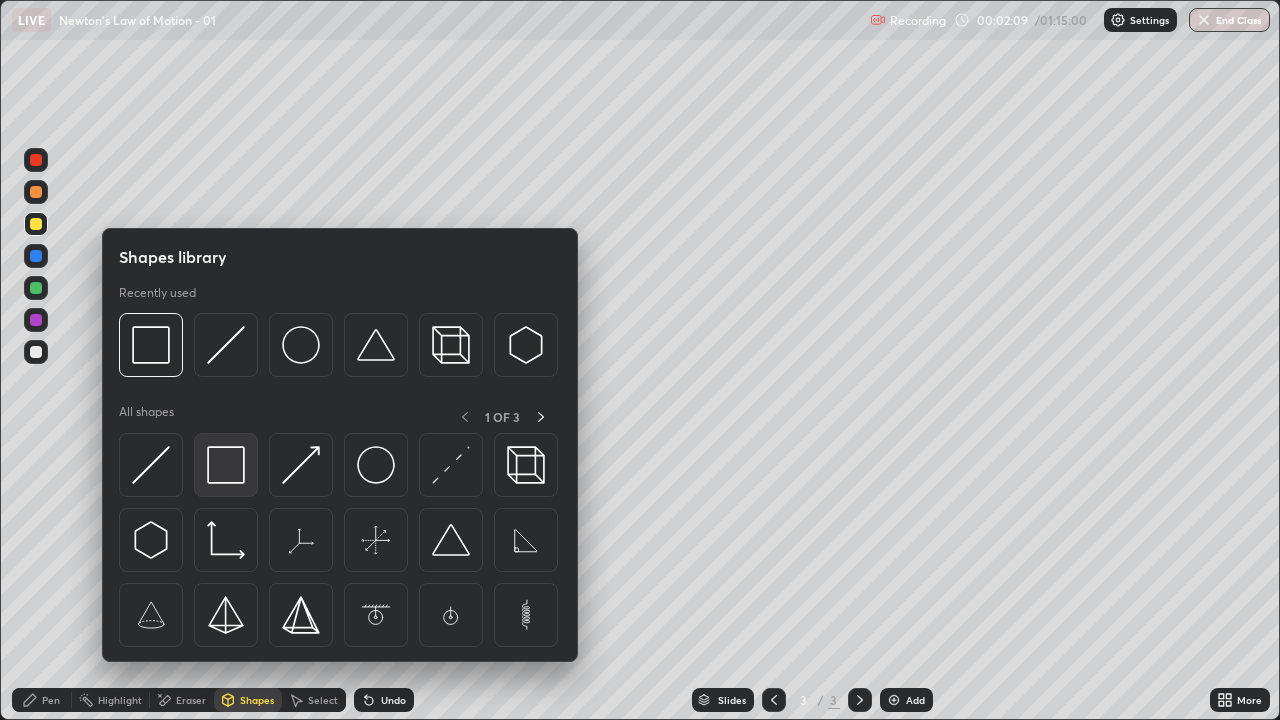 click at bounding box center (226, 465) 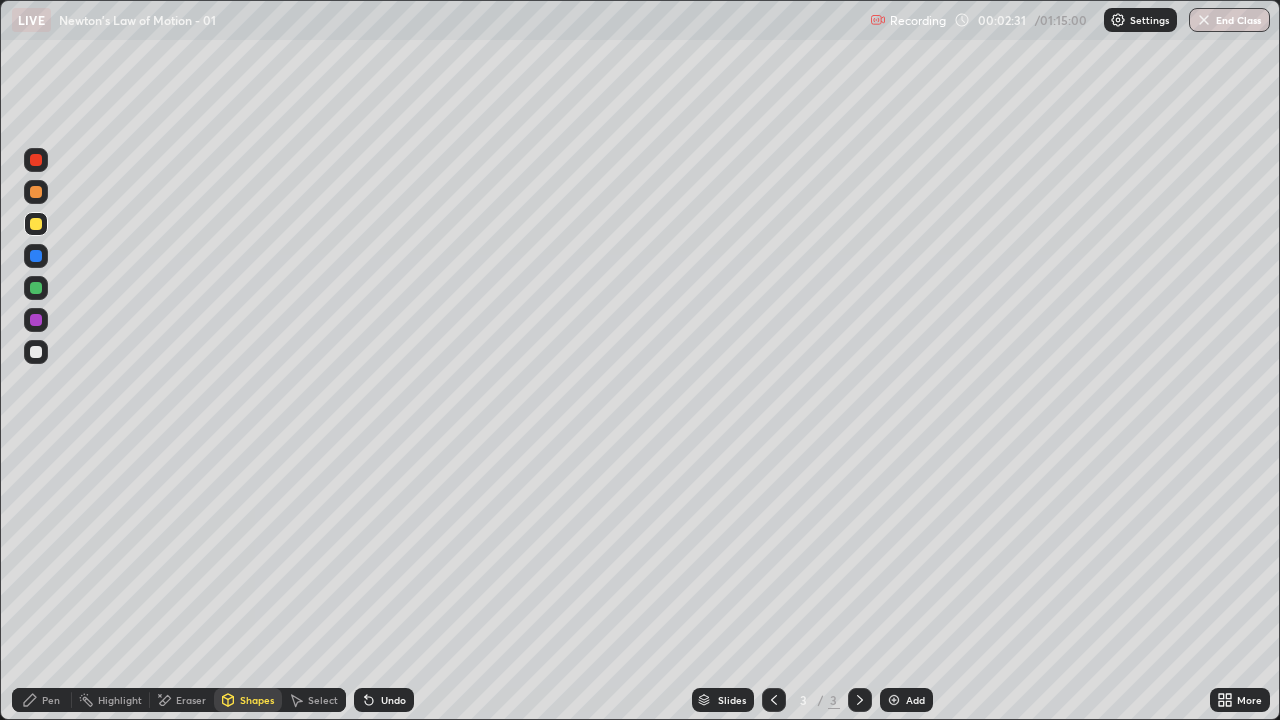 click on "Undo" at bounding box center [393, 700] 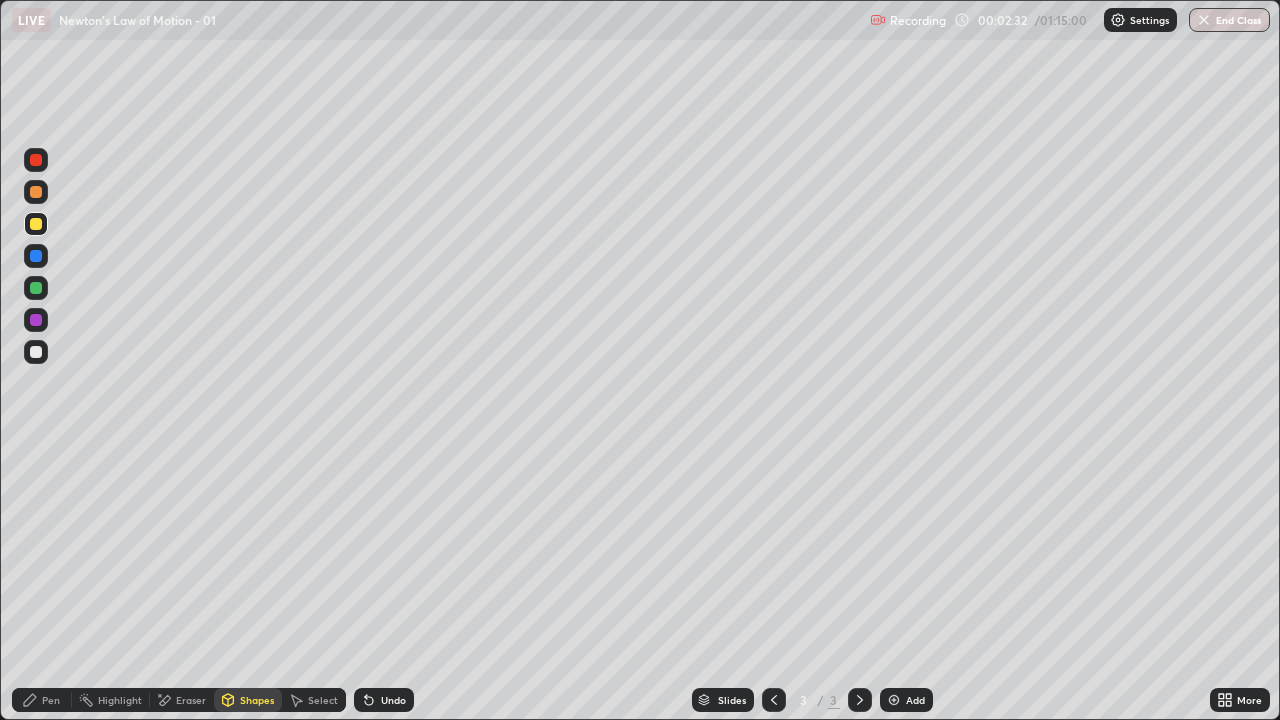 click on "Undo" at bounding box center [393, 700] 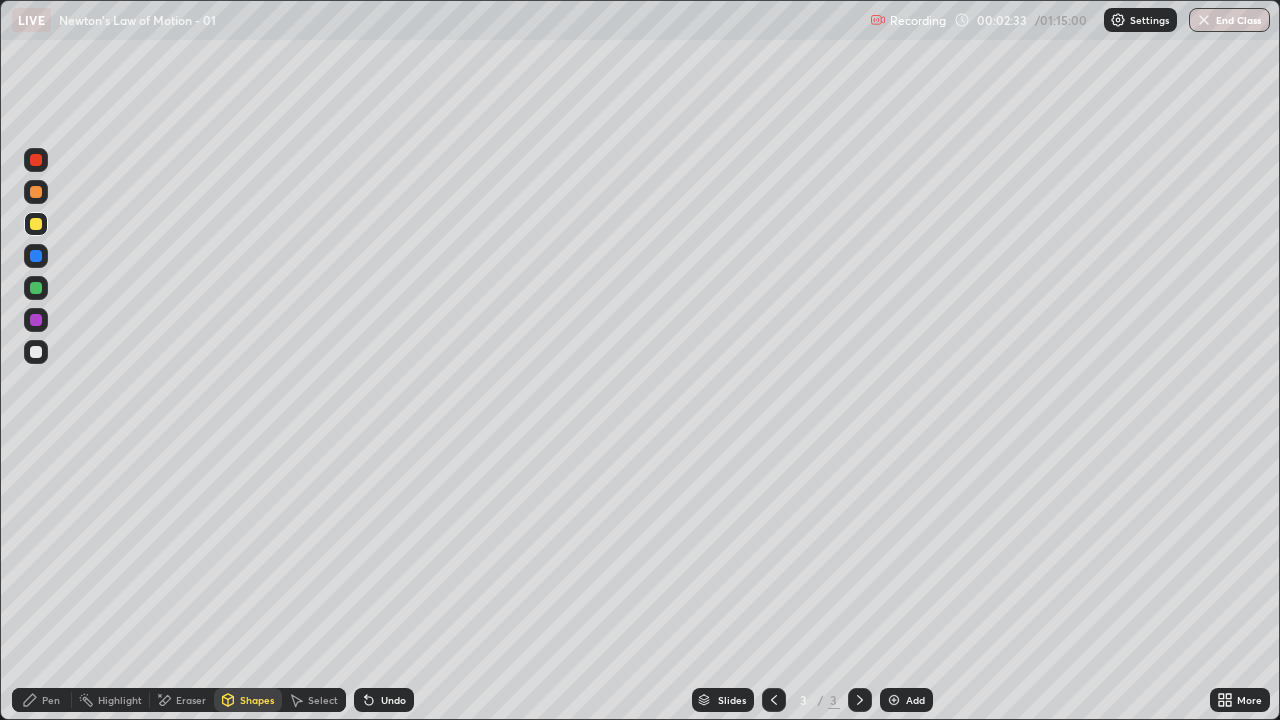 click 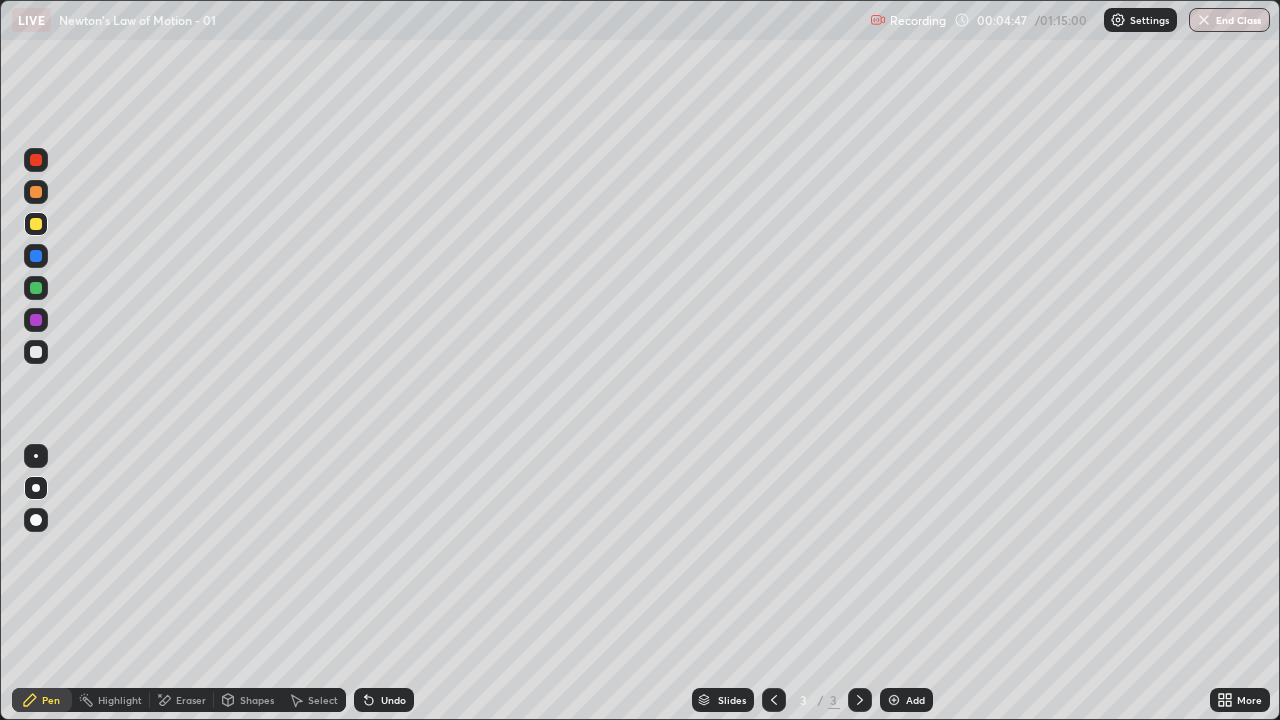 click on "Add" at bounding box center (906, 700) 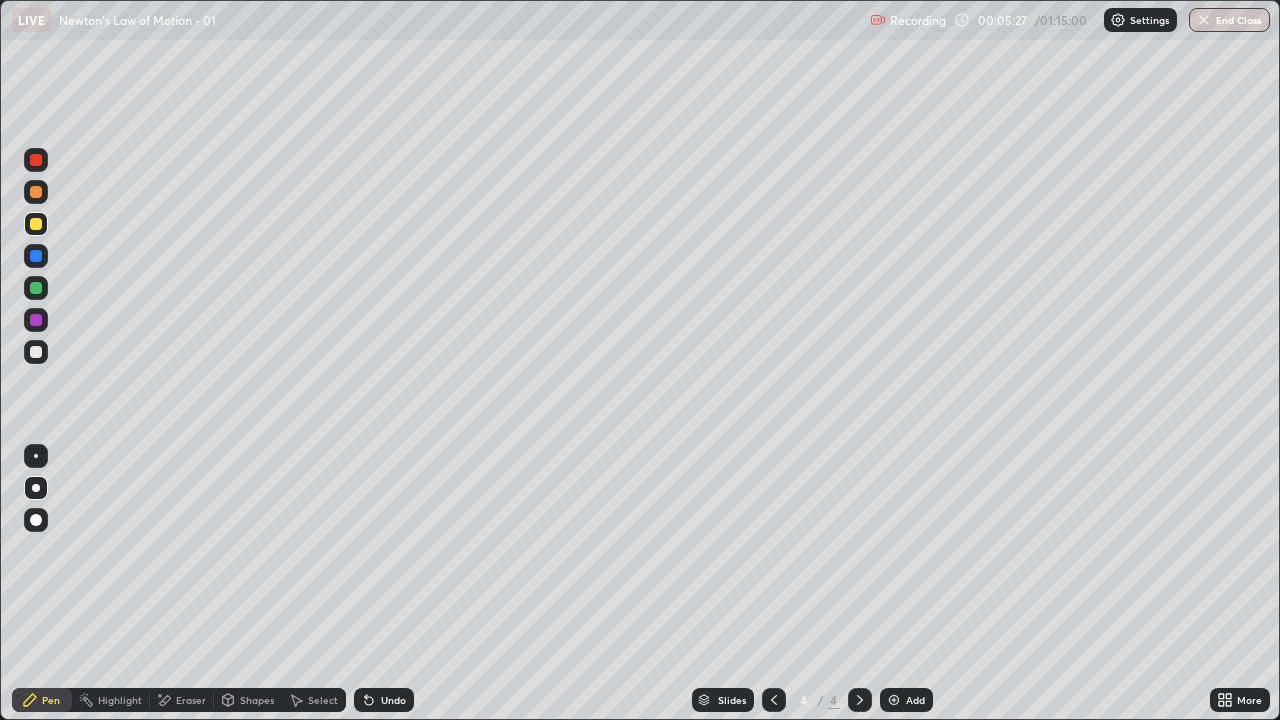 click on "Undo" at bounding box center [384, 700] 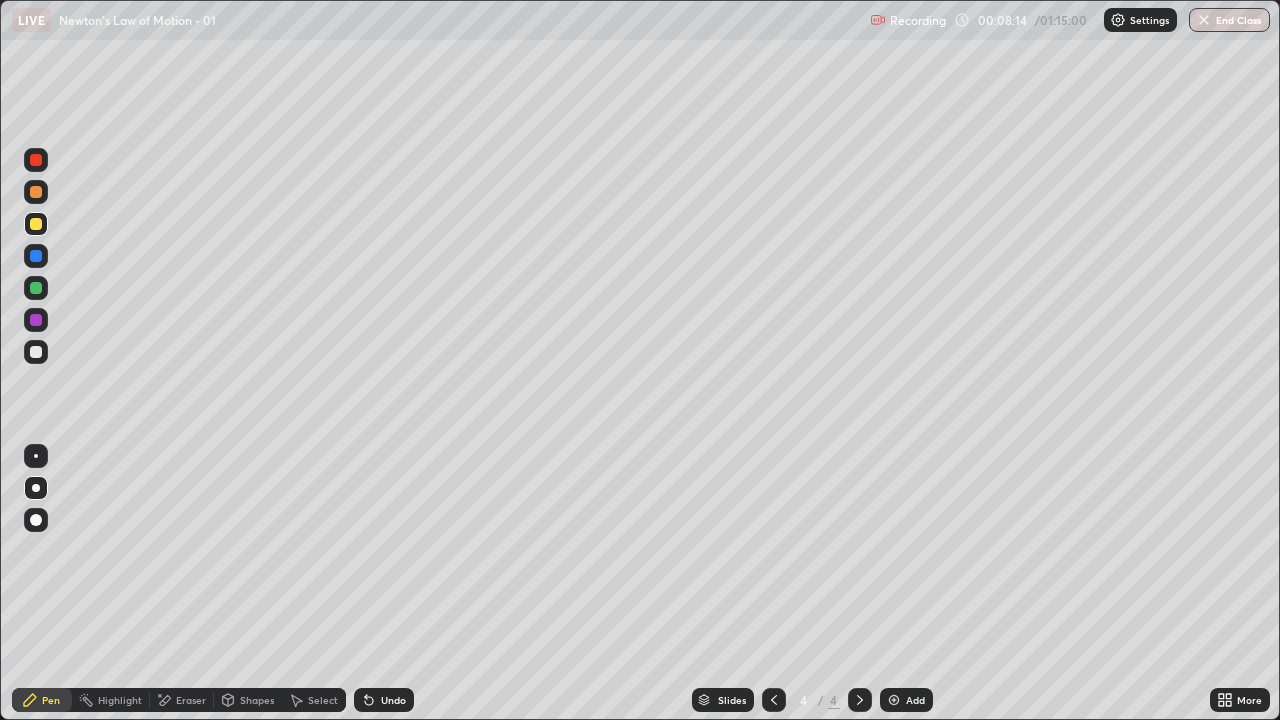 click at bounding box center (894, 700) 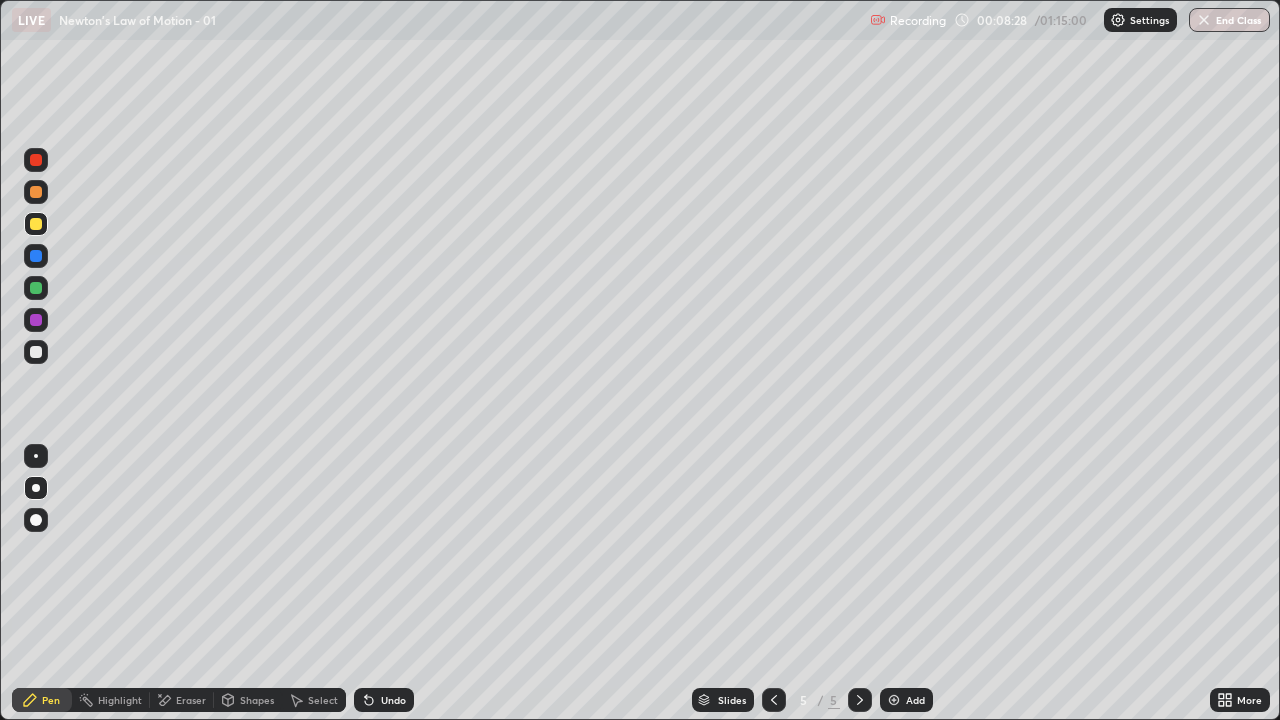 click on "Shapes" at bounding box center [257, 700] 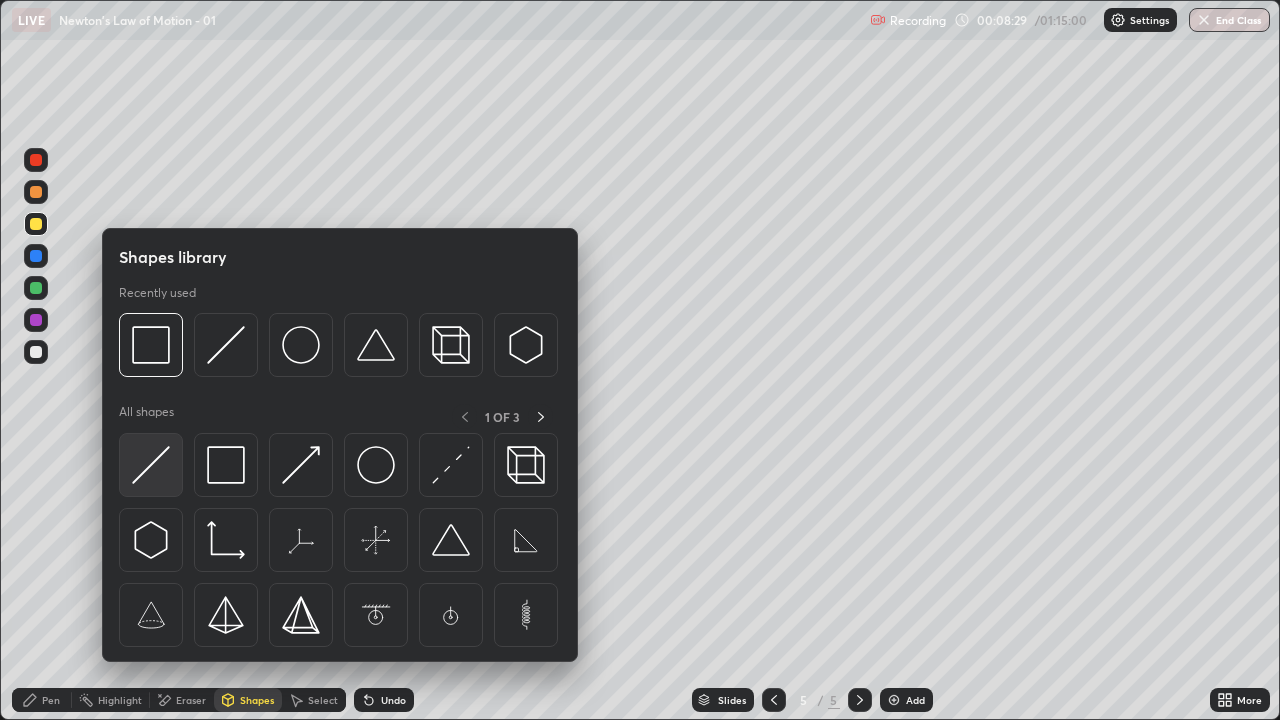 click at bounding box center [151, 465] 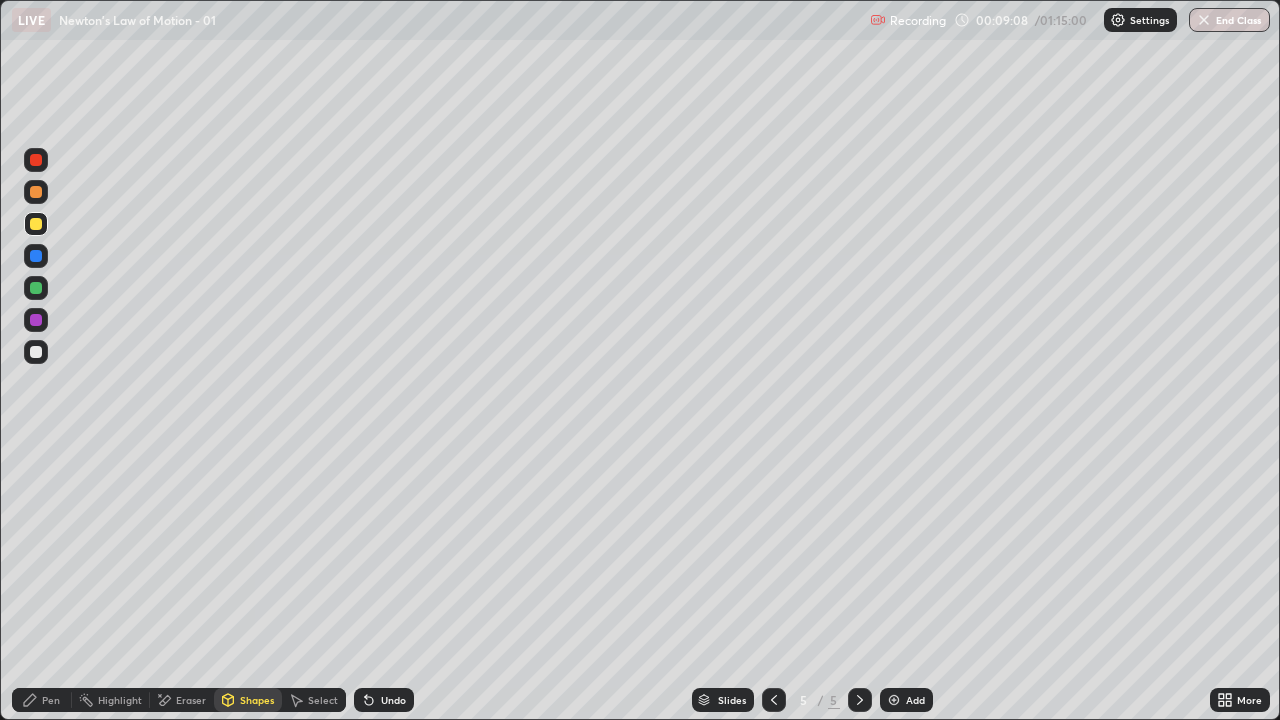 click on "Pen" at bounding box center (51, 700) 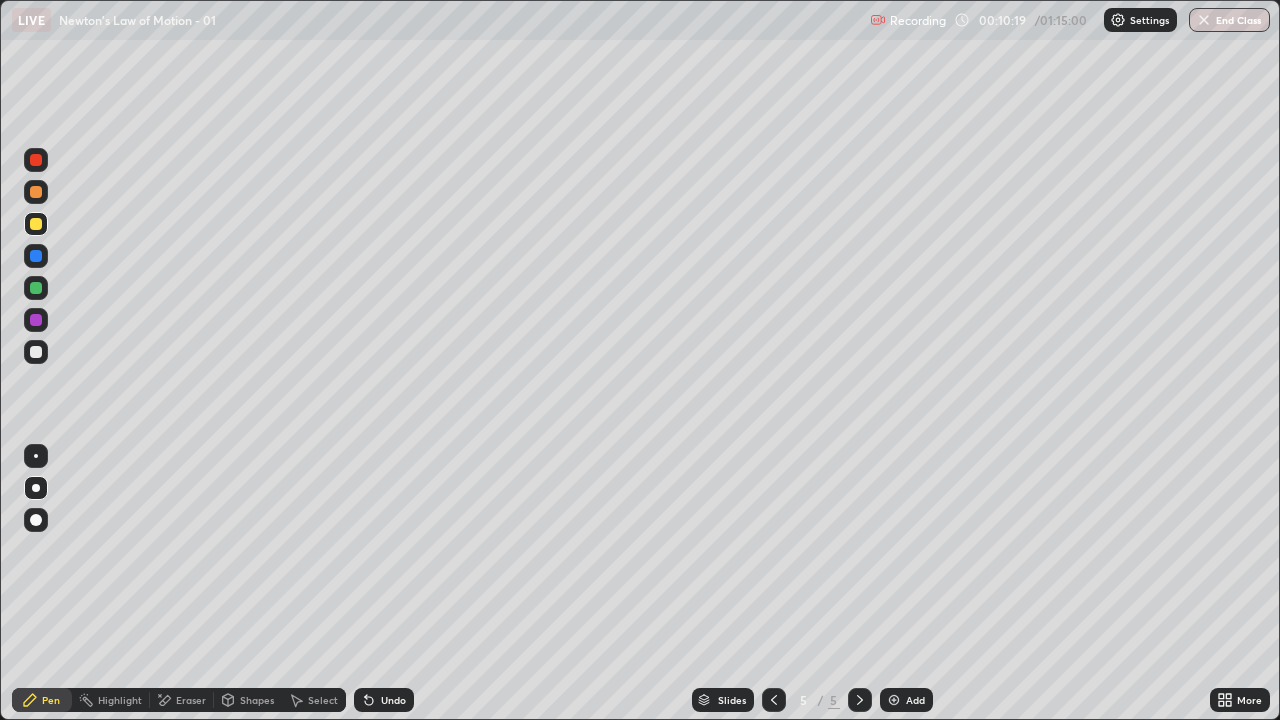 click on "Undo" at bounding box center [384, 700] 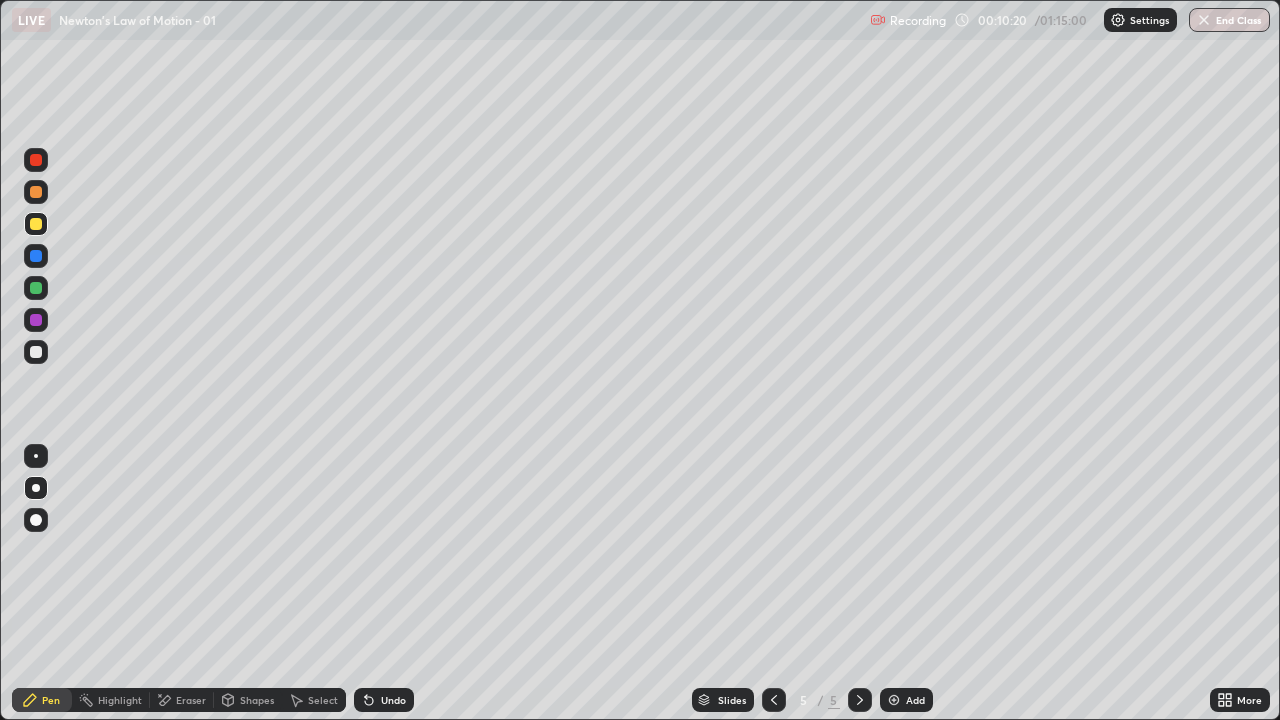 click on "Undo" at bounding box center [393, 700] 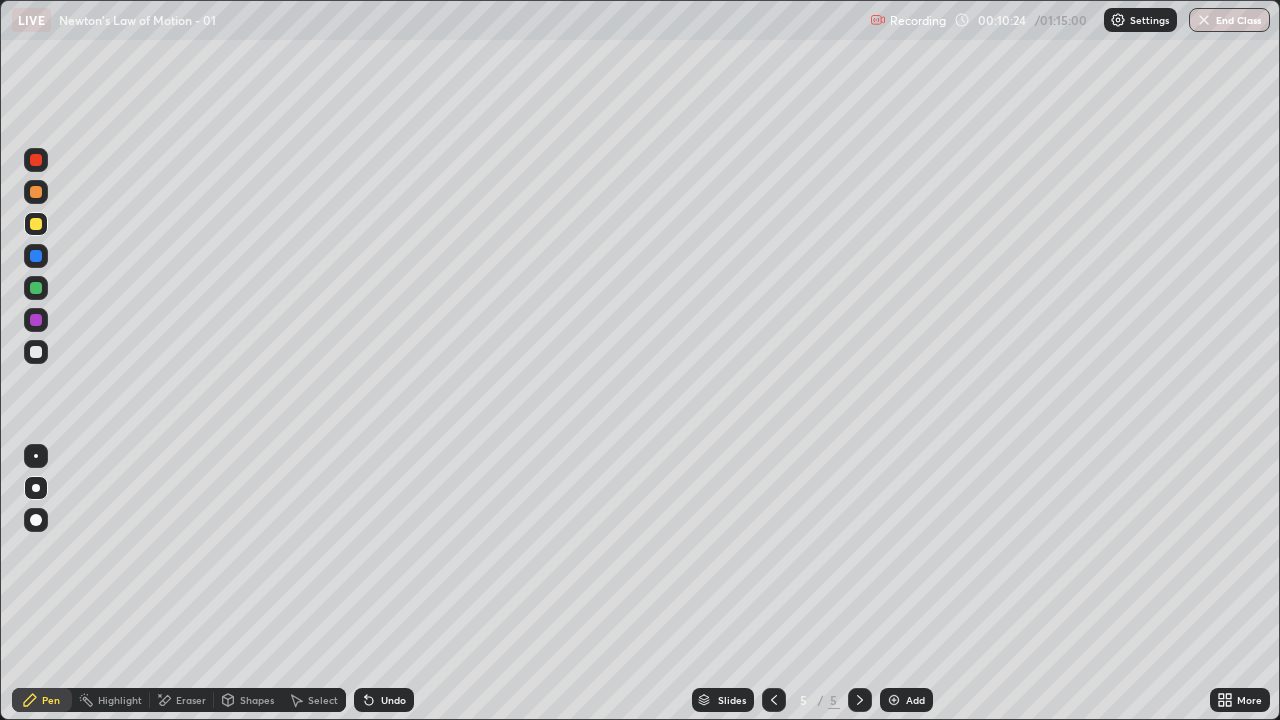 click on "Eraser" at bounding box center (182, 700) 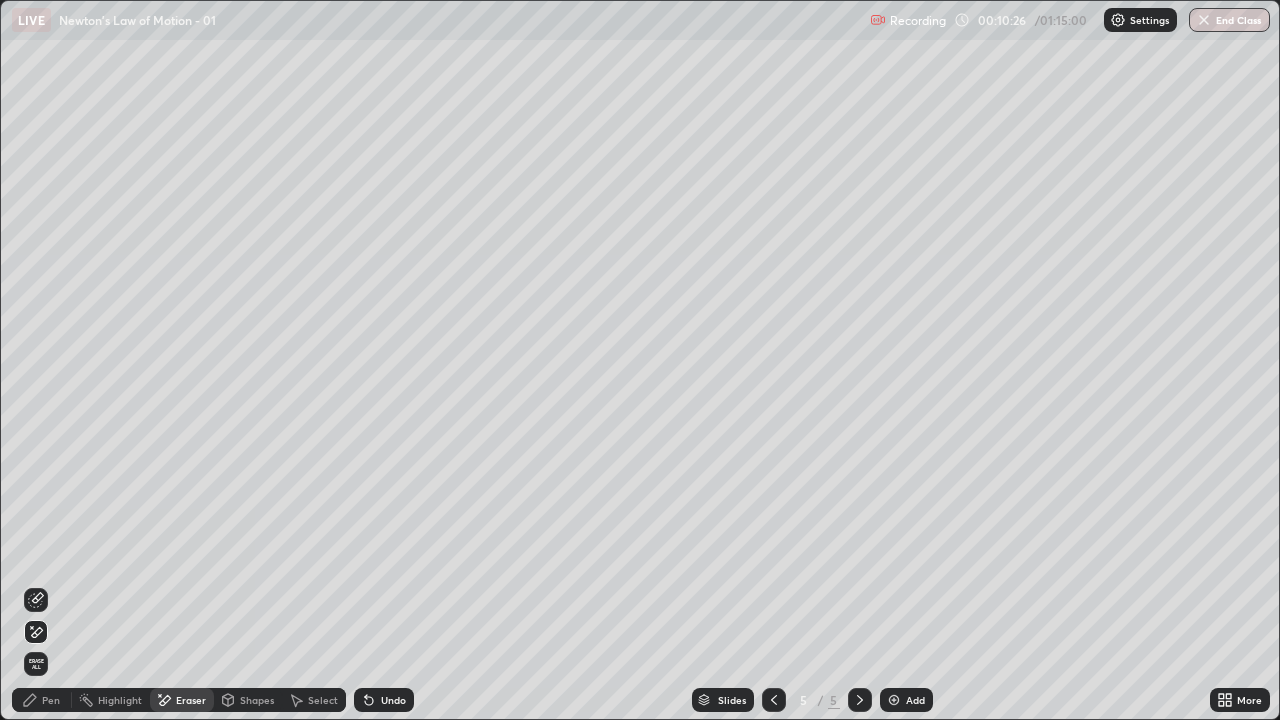 click on "Pen" at bounding box center (42, 700) 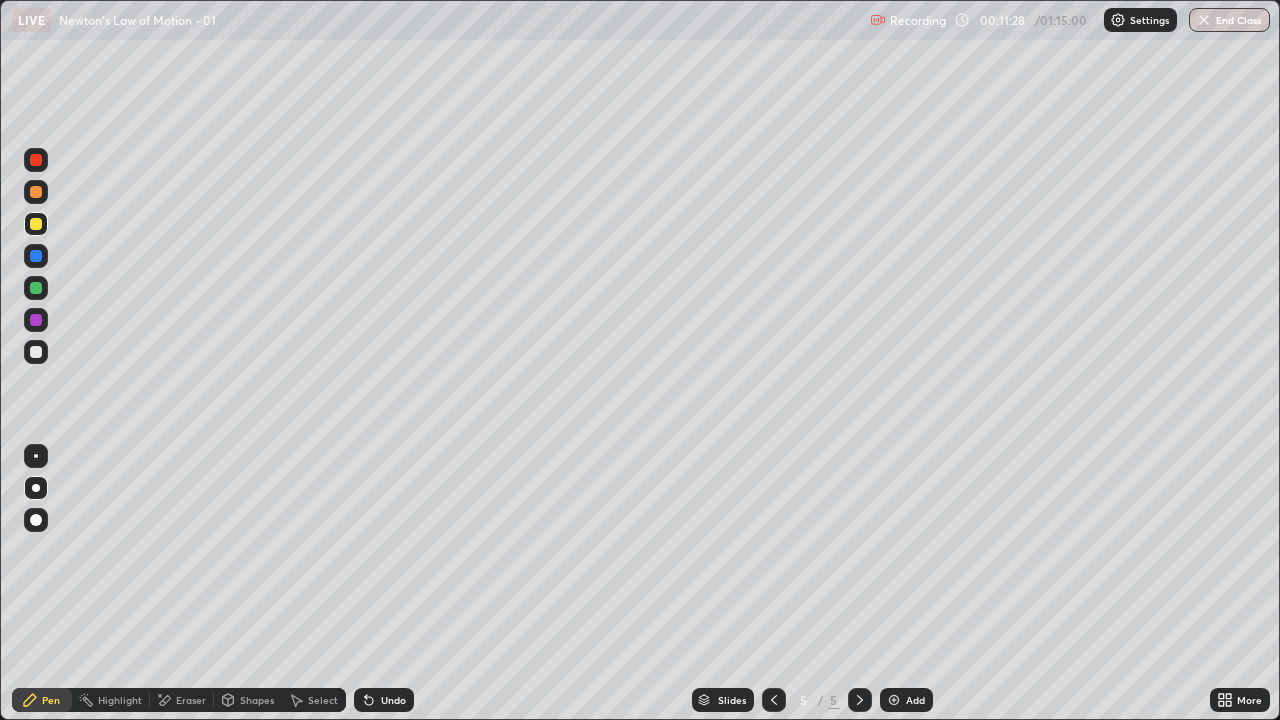 click on "Add" at bounding box center (915, 700) 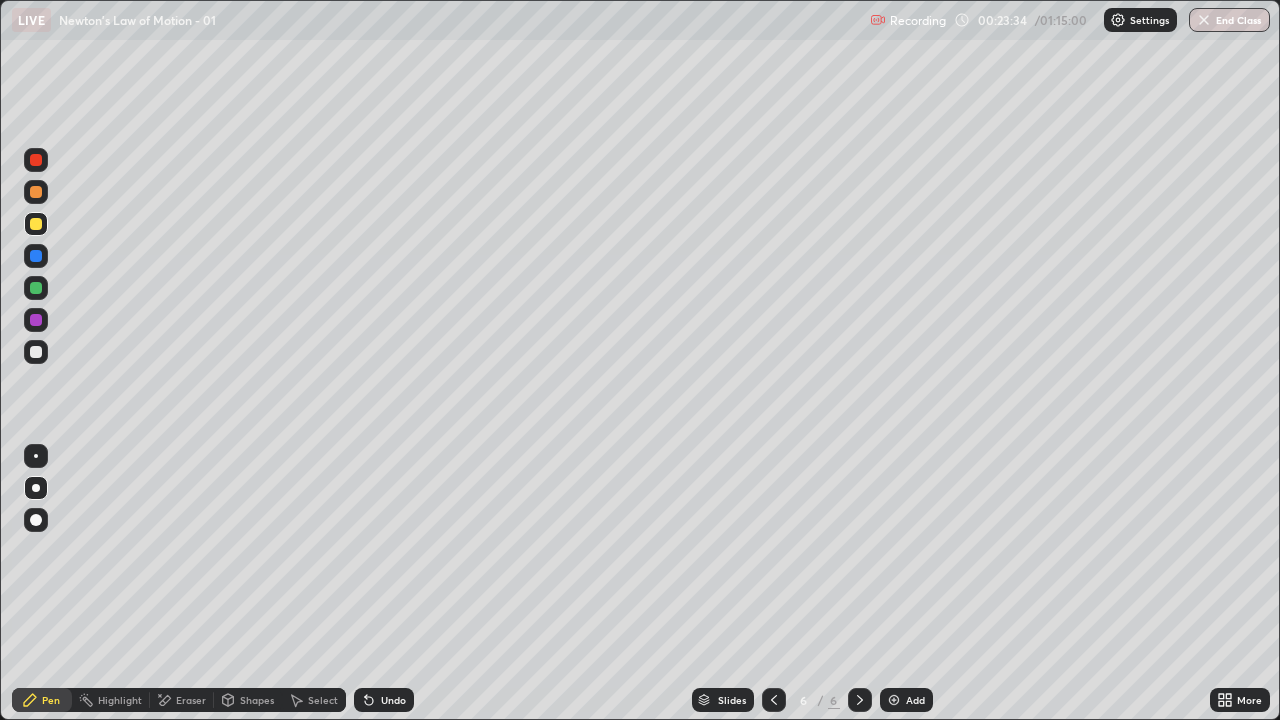 click at bounding box center (894, 700) 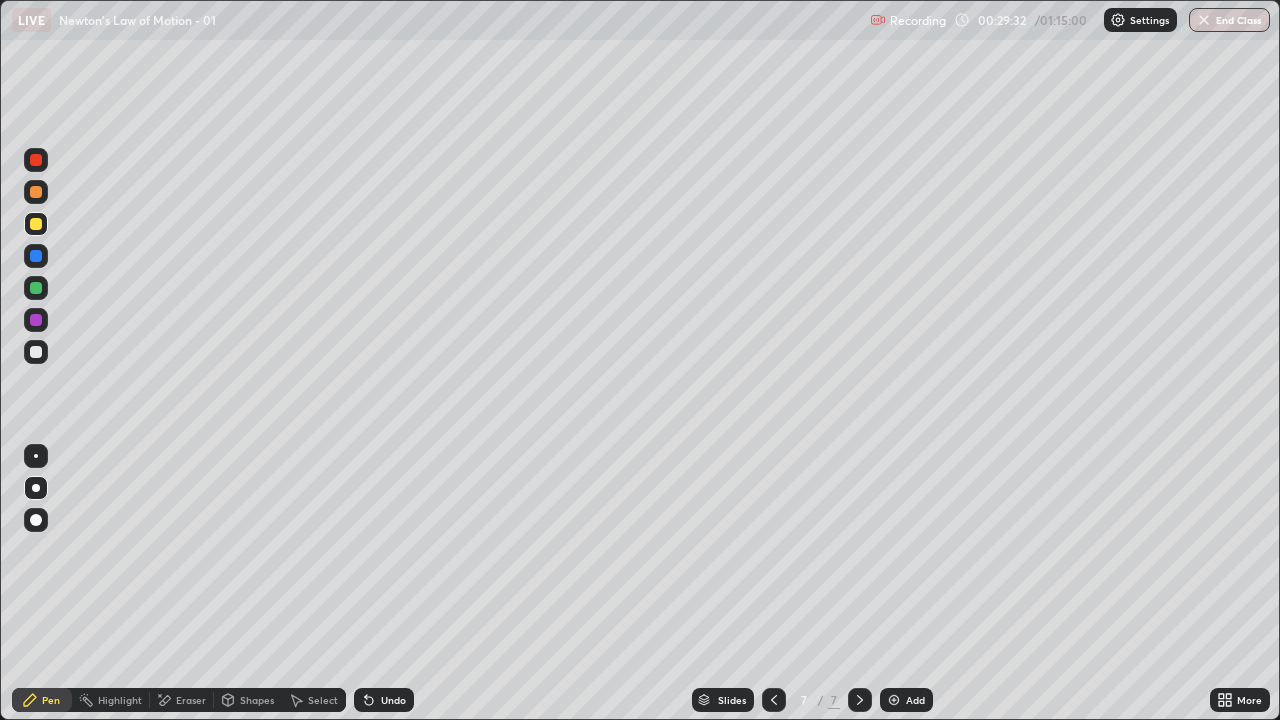 click on "Add" at bounding box center (906, 700) 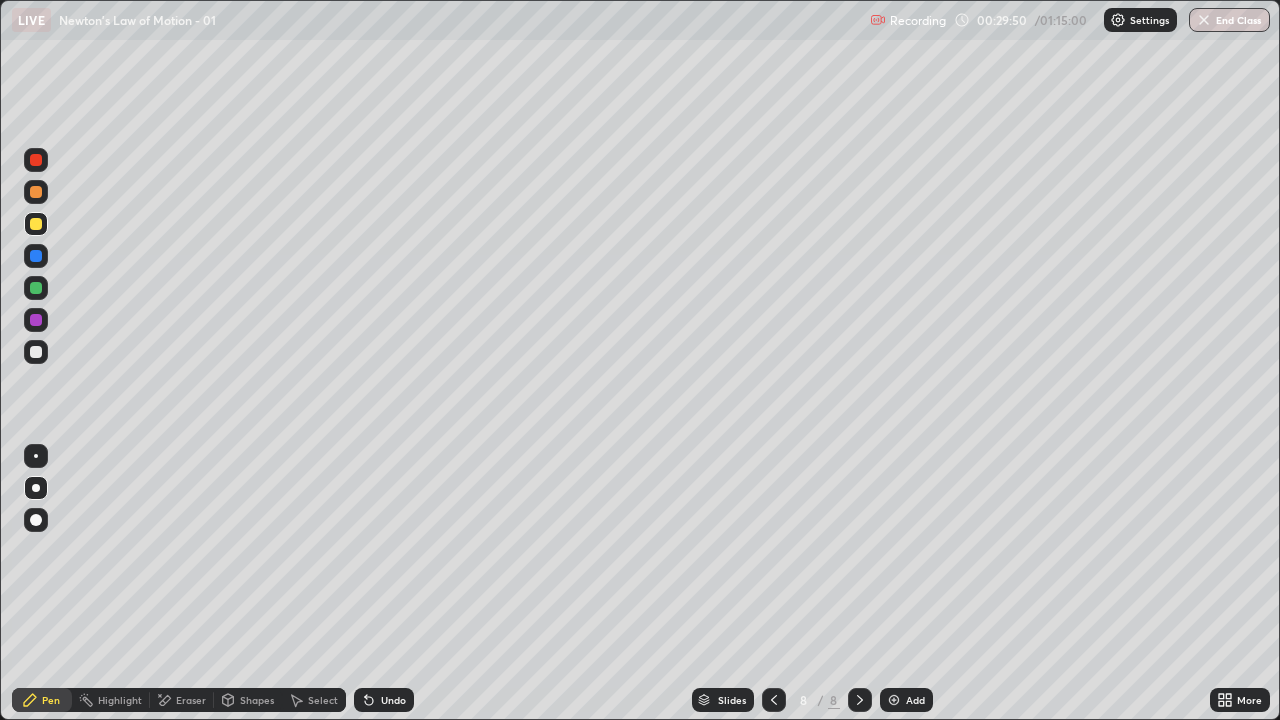 click at bounding box center (36, 352) 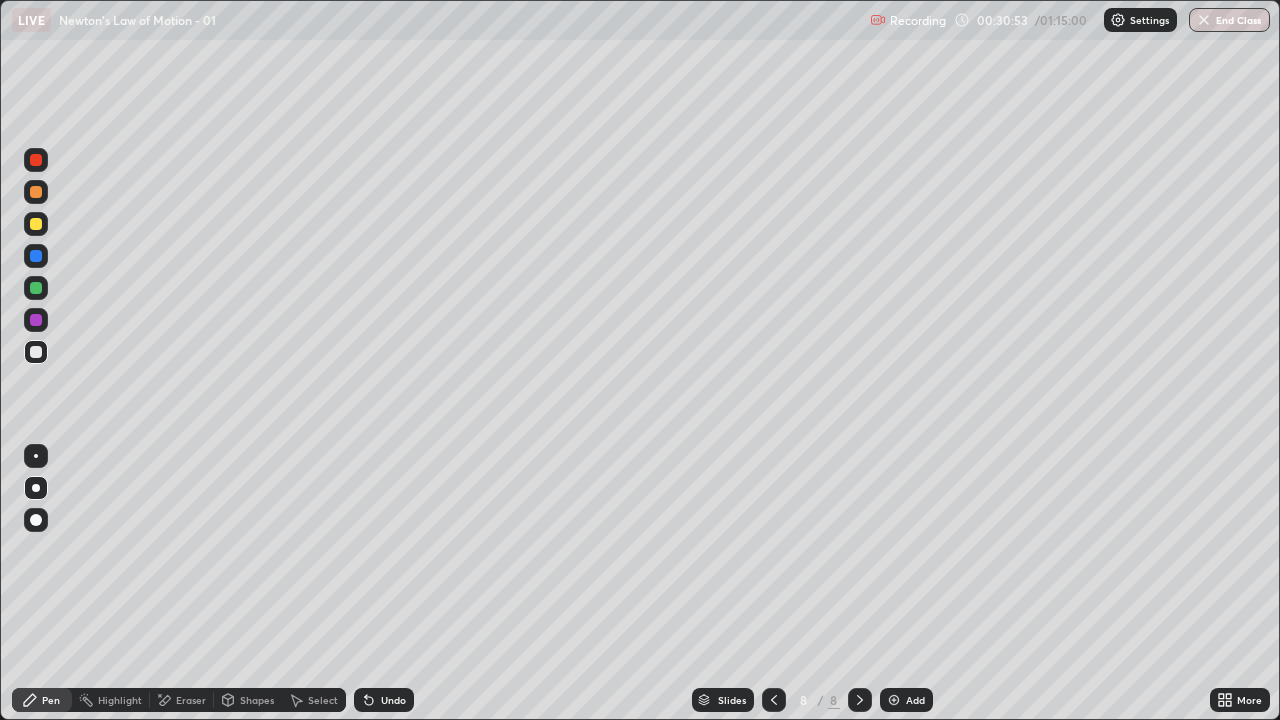 click at bounding box center (36, 320) 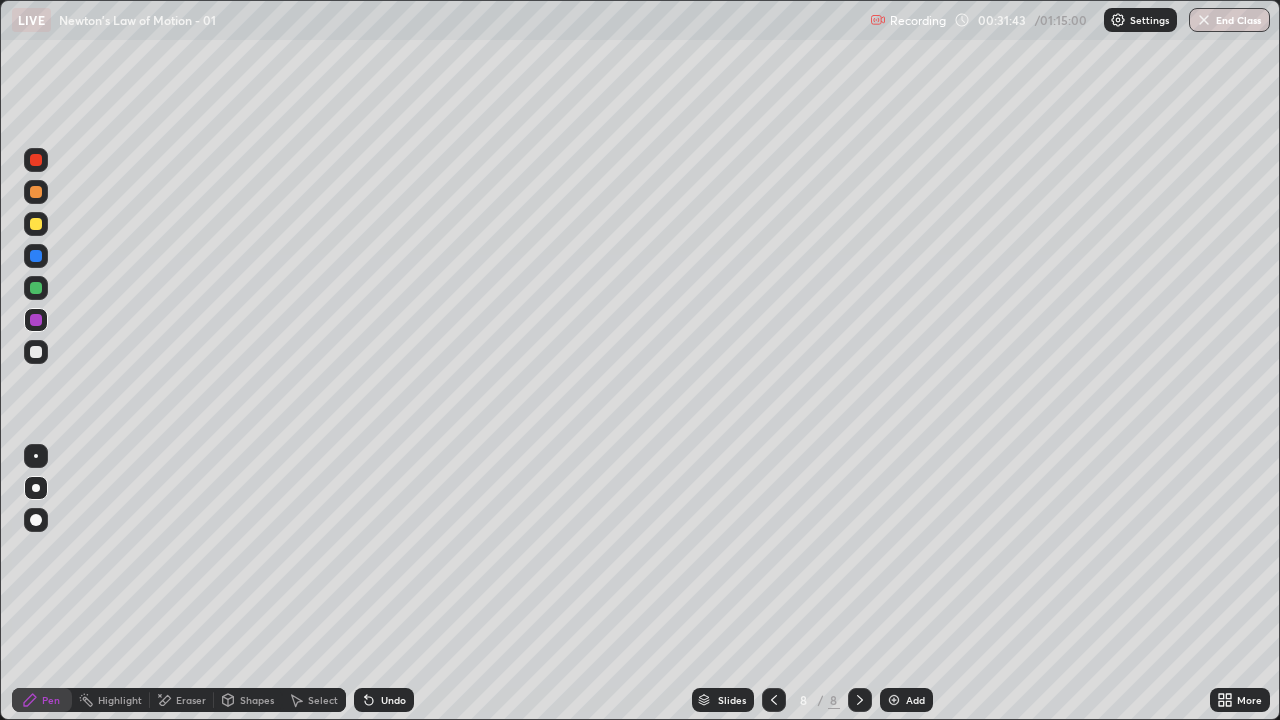 click at bounding box center [36, 352] 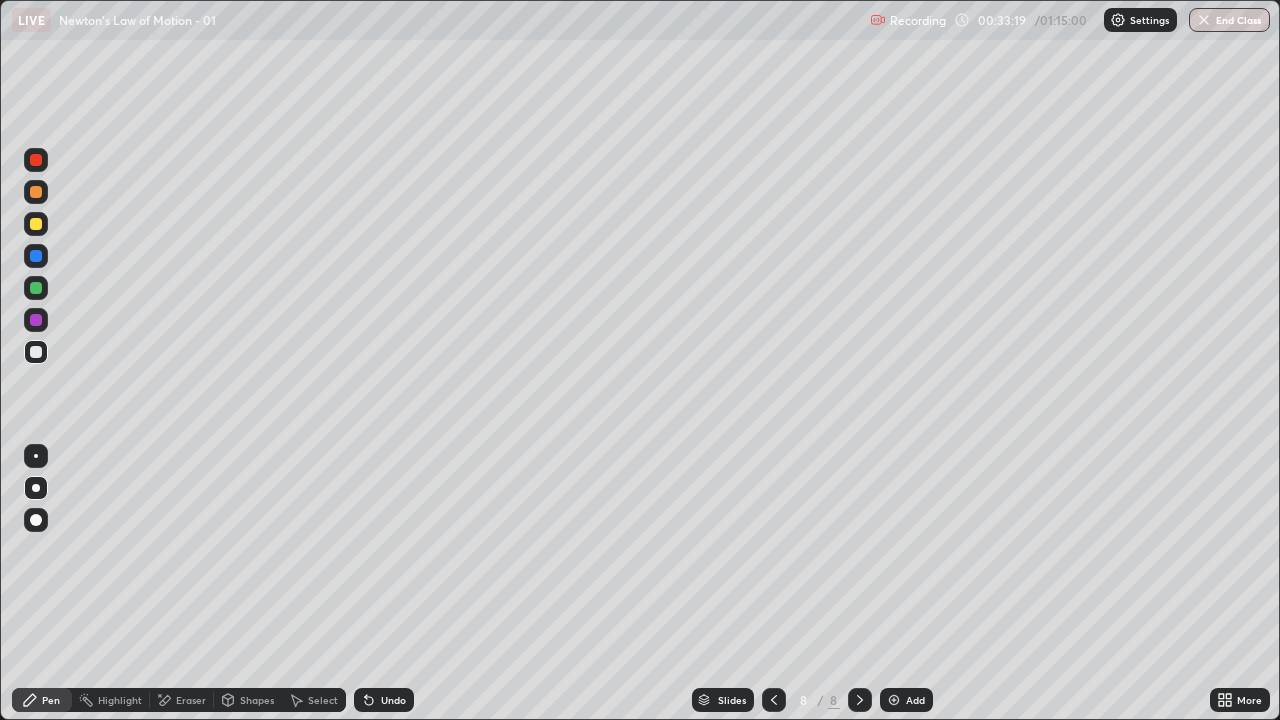 click on "Eraser" at bounding box center [191, 700] 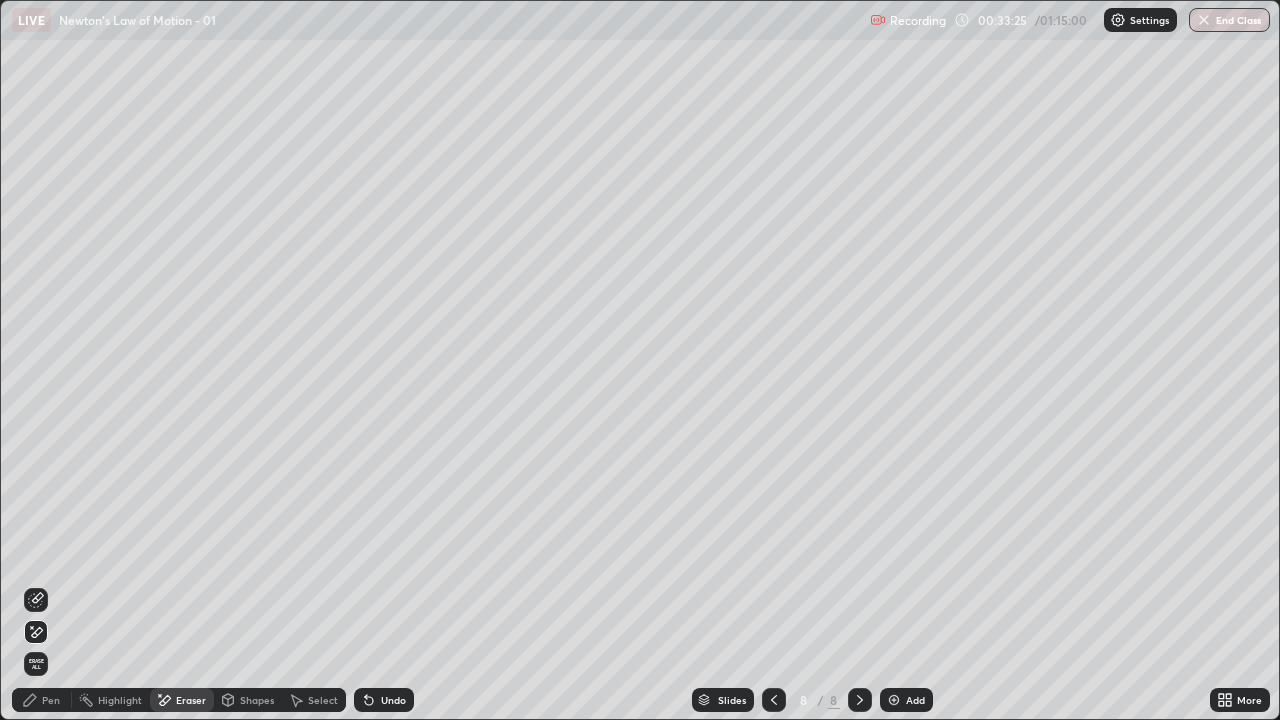 click on "Pen" at bounding box center [42, 700] 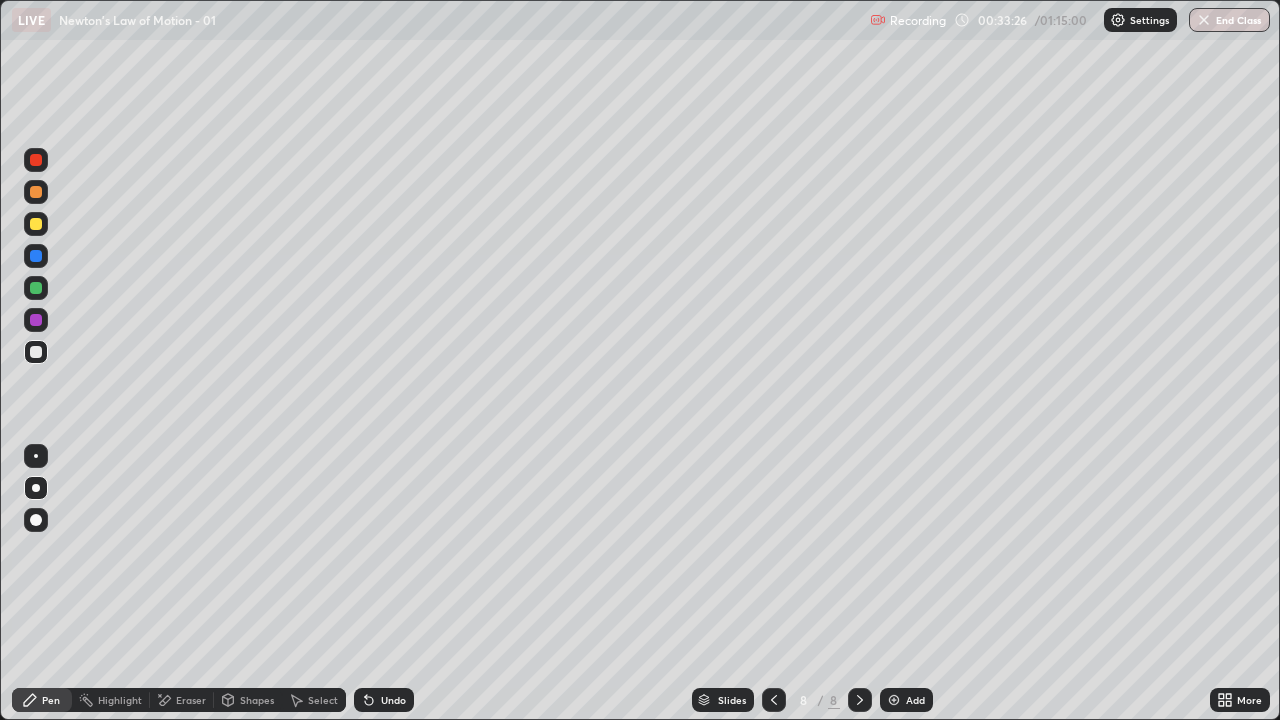 click at bounding box center (36, 320) 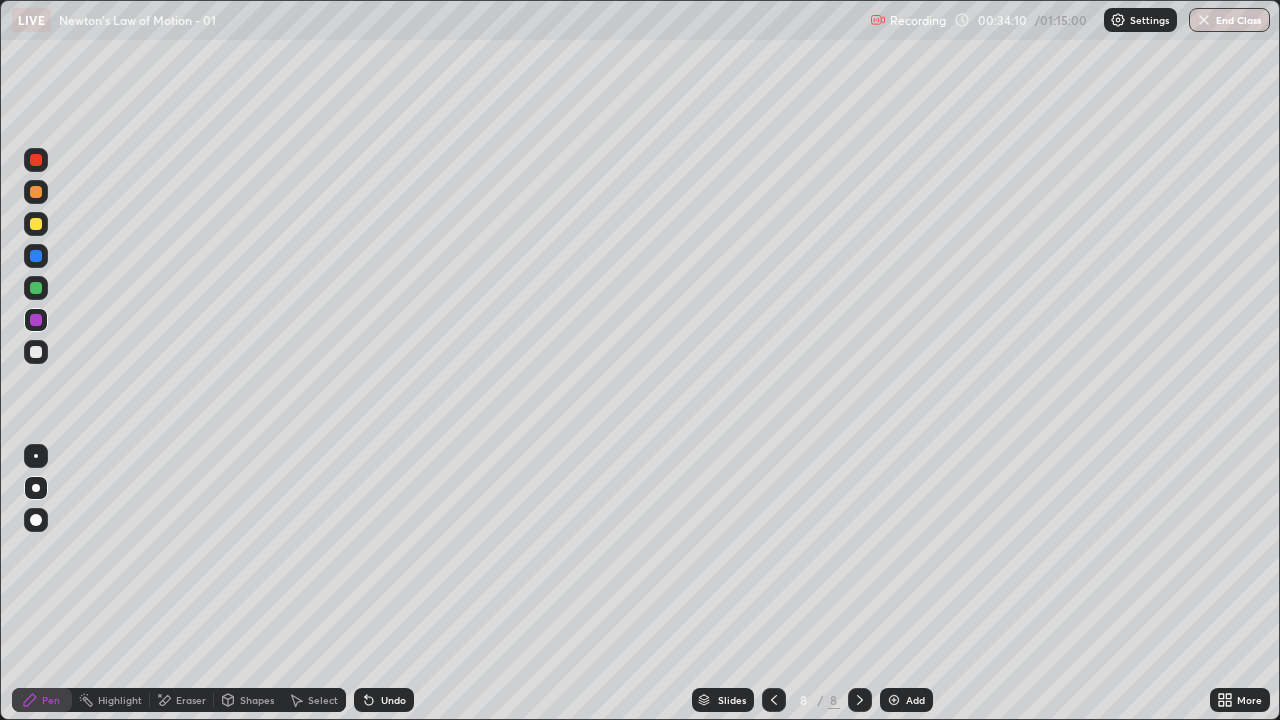 click at bounding box center [36, 224] 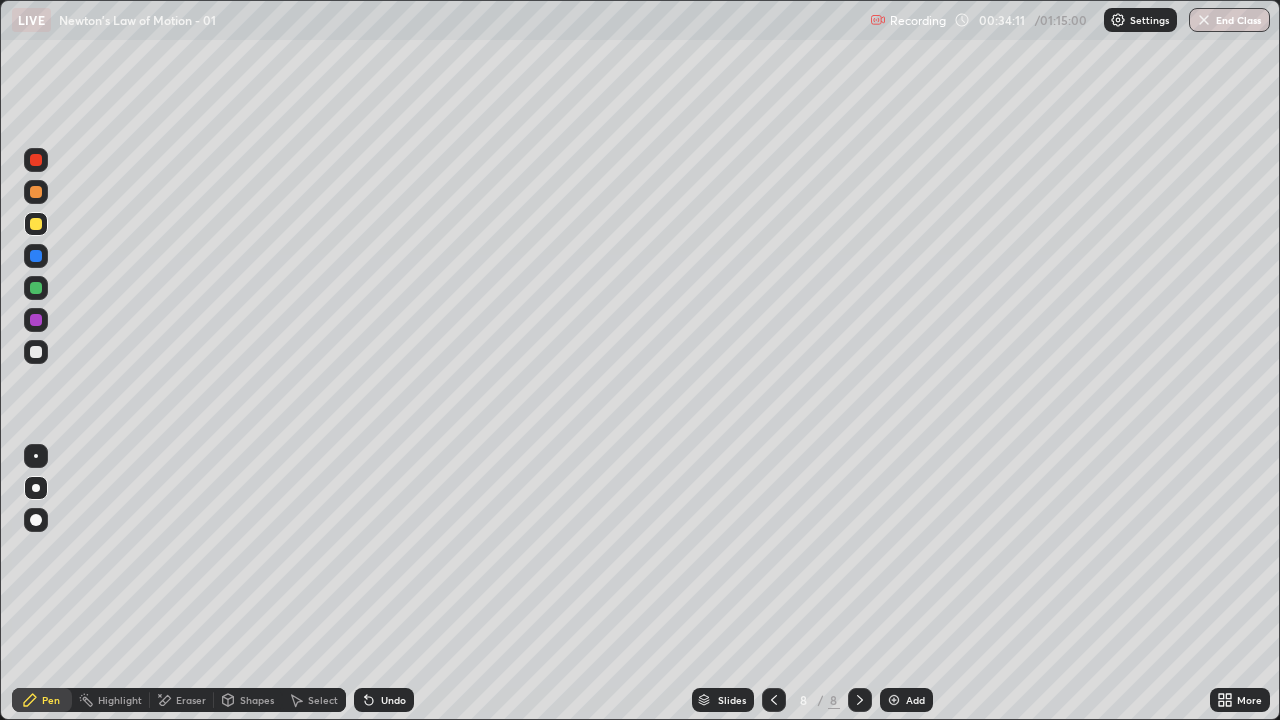 click at bounding box center (36, 192) 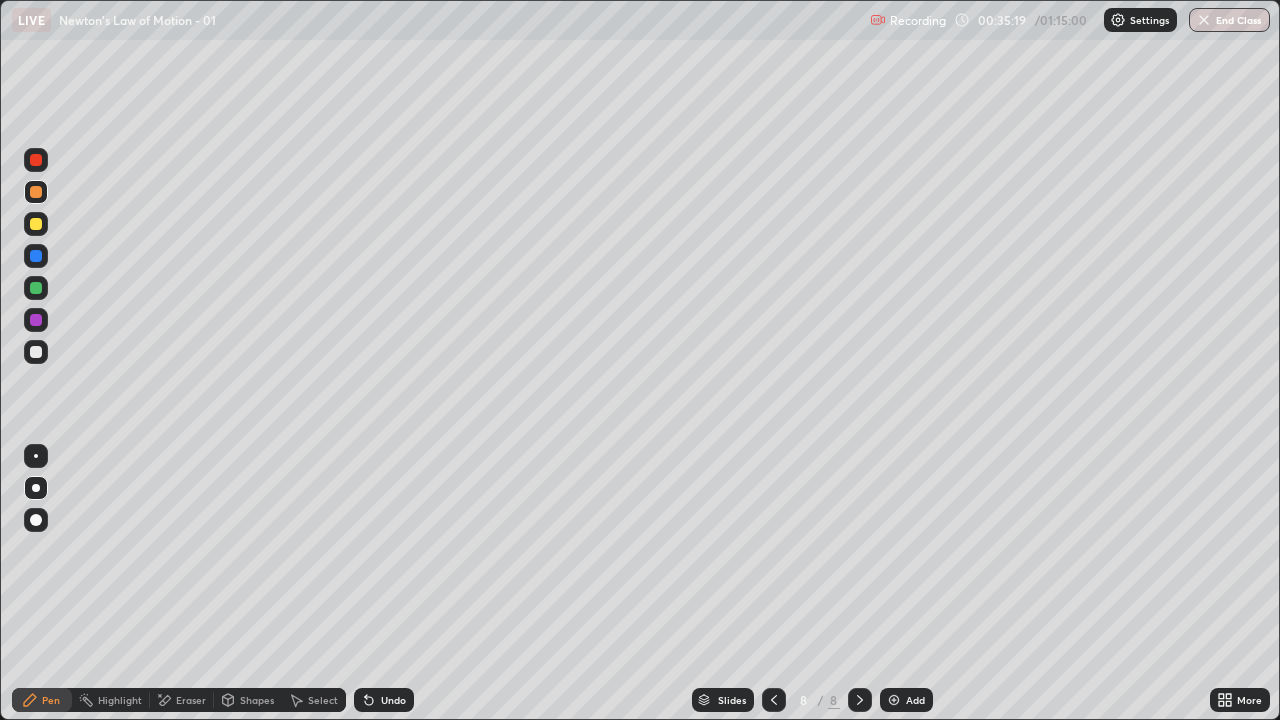 click 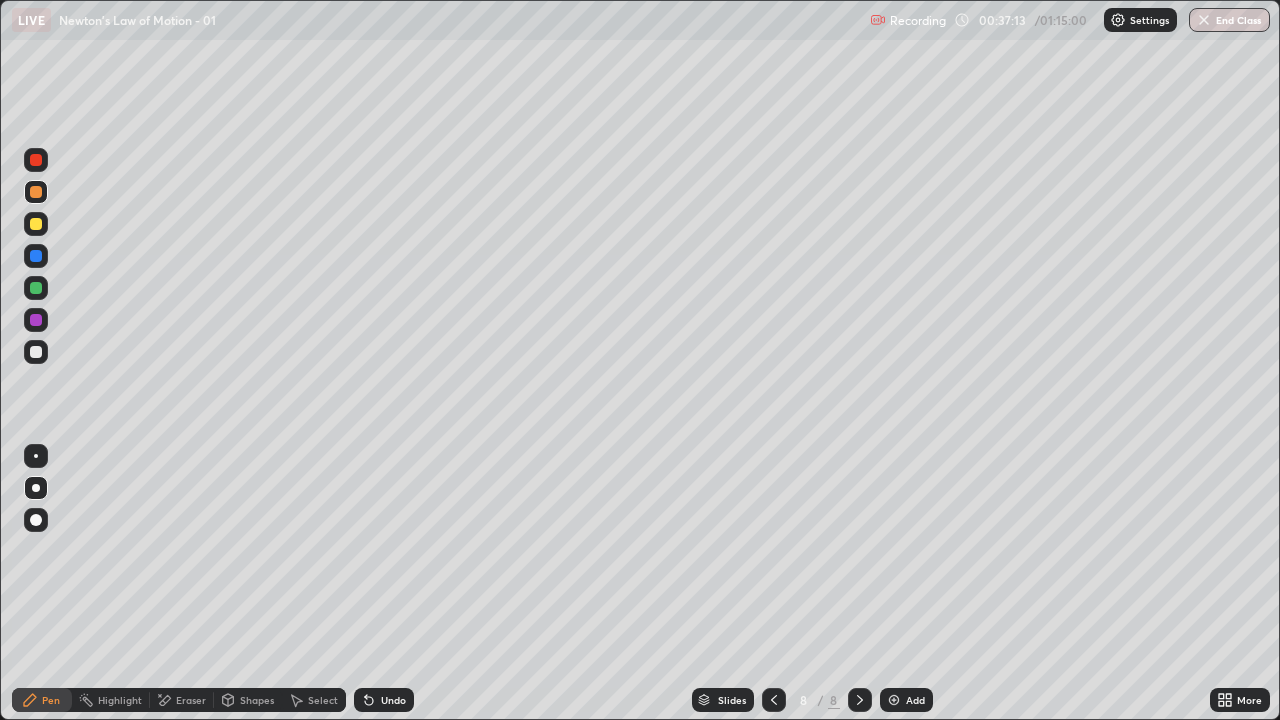 click on "Add" at bounding box center [915, 700] 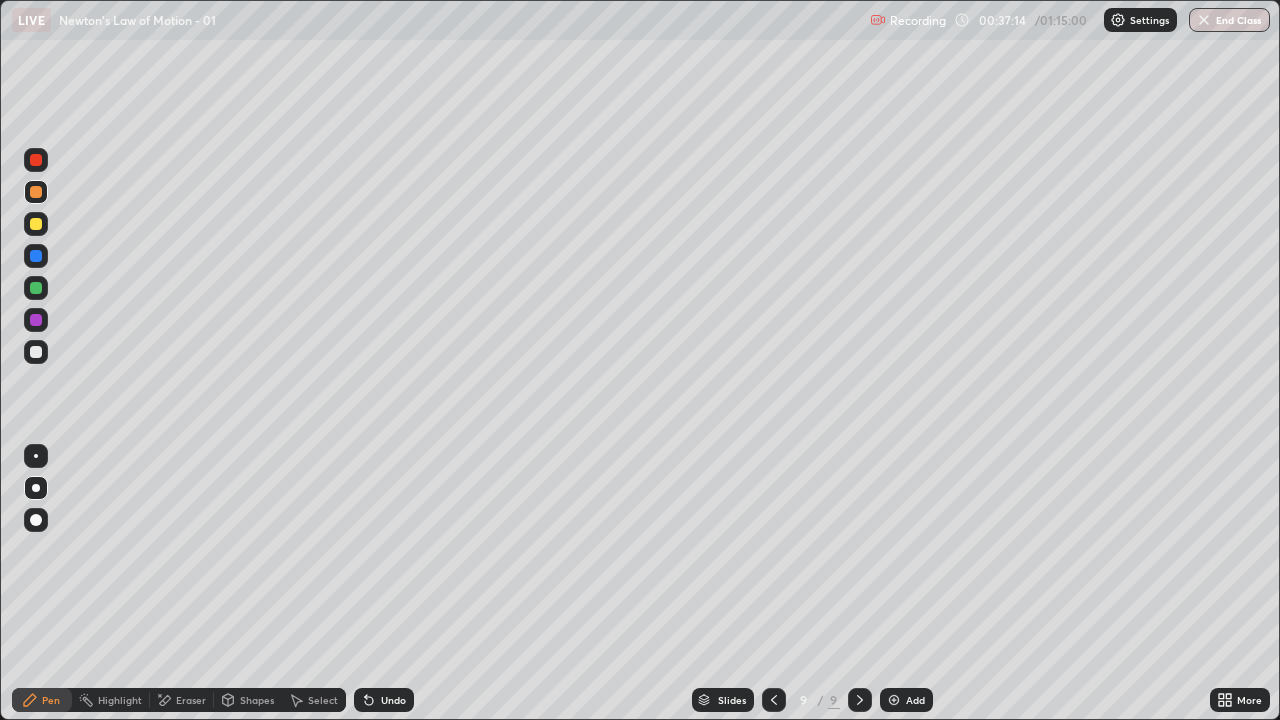 click at bounding box center [36, 352] 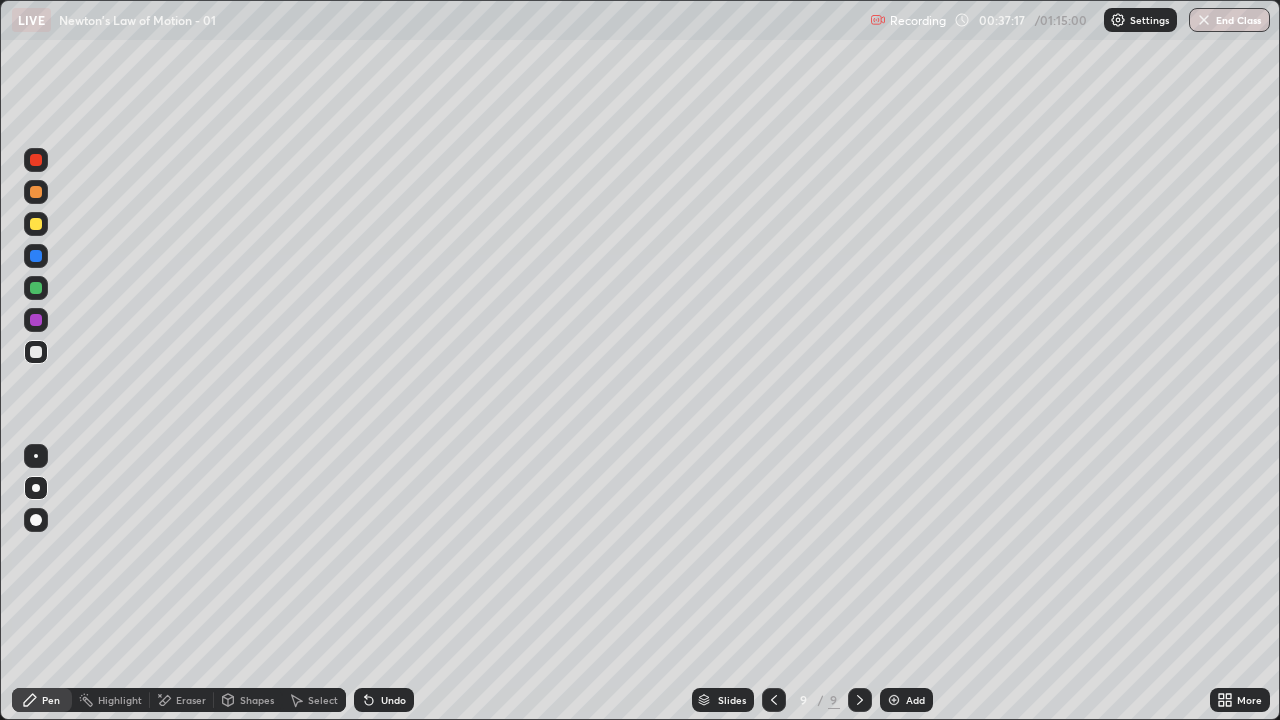 click 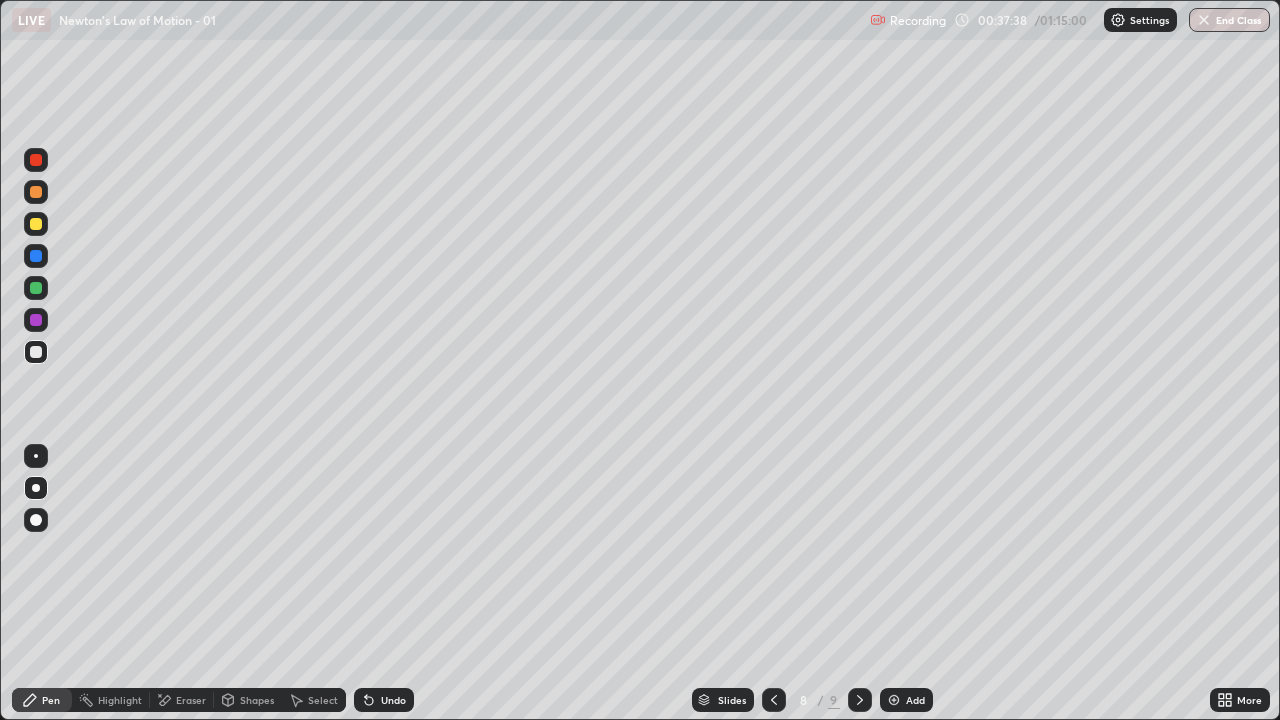 click on "Undo" at bounding box center (384, 700) 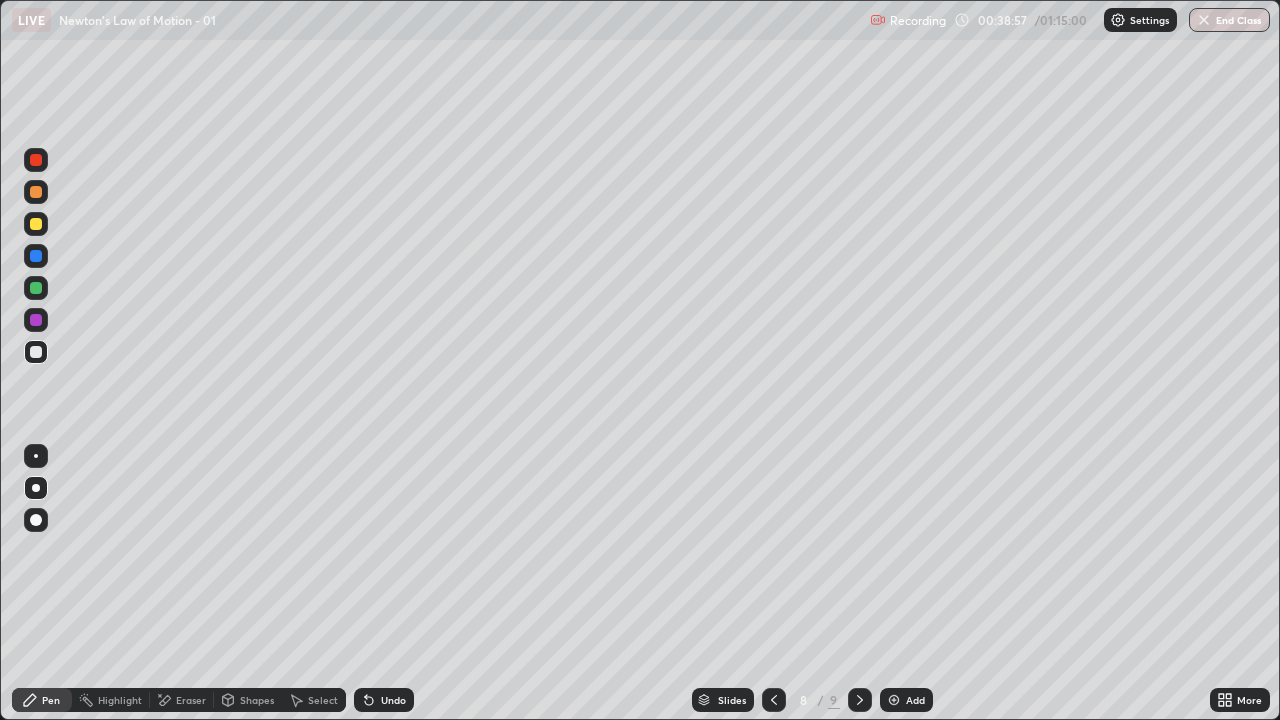 click on "8 / 9" at bounding box center (817, 700) 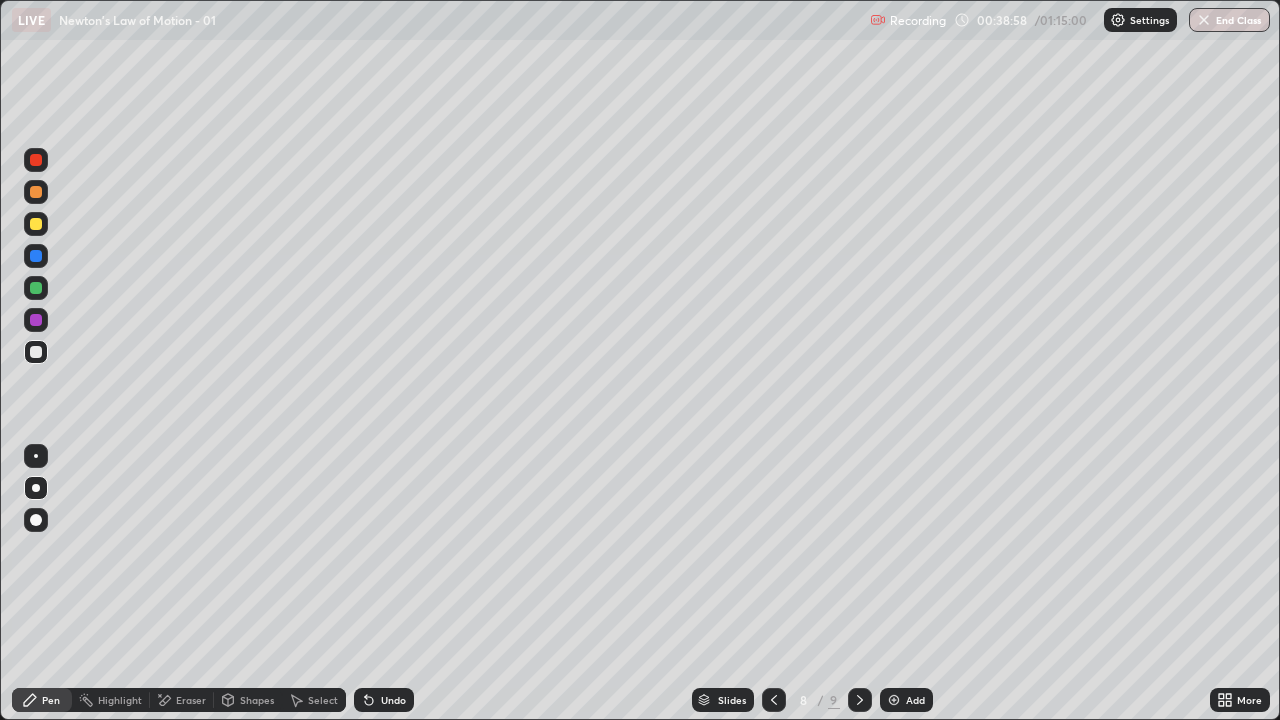 click 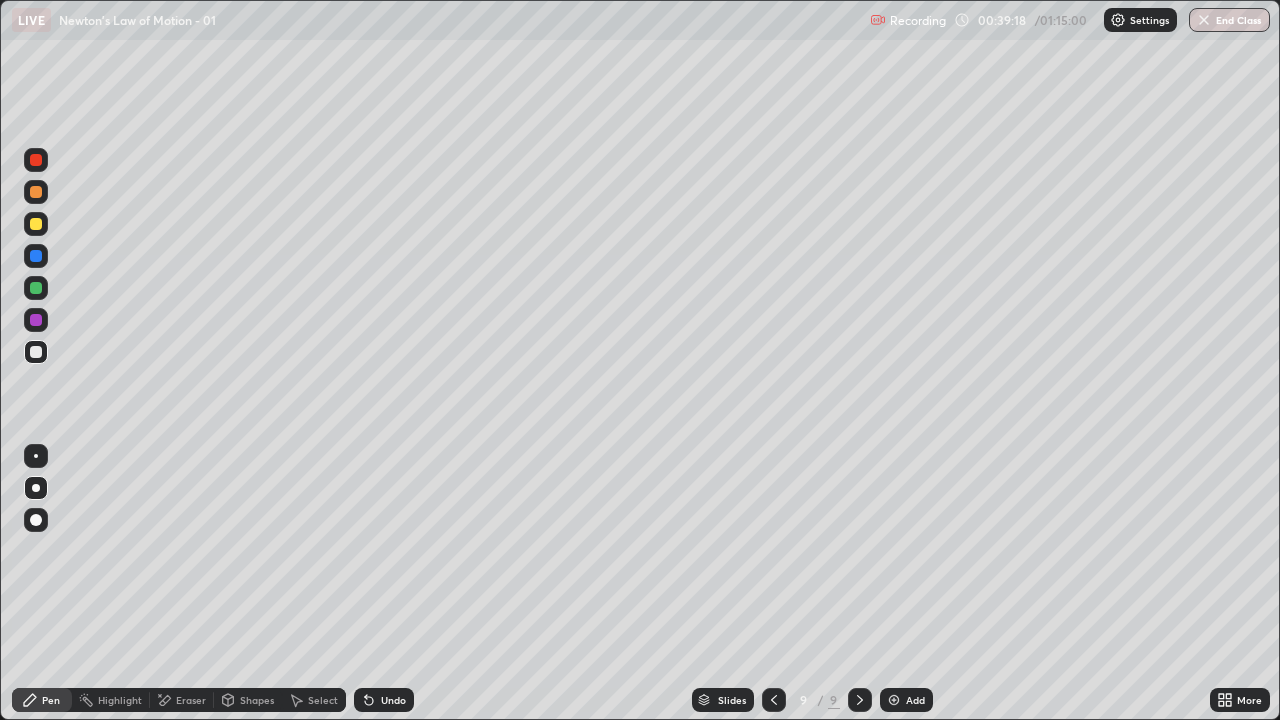 click at bounding box center [36, 224] 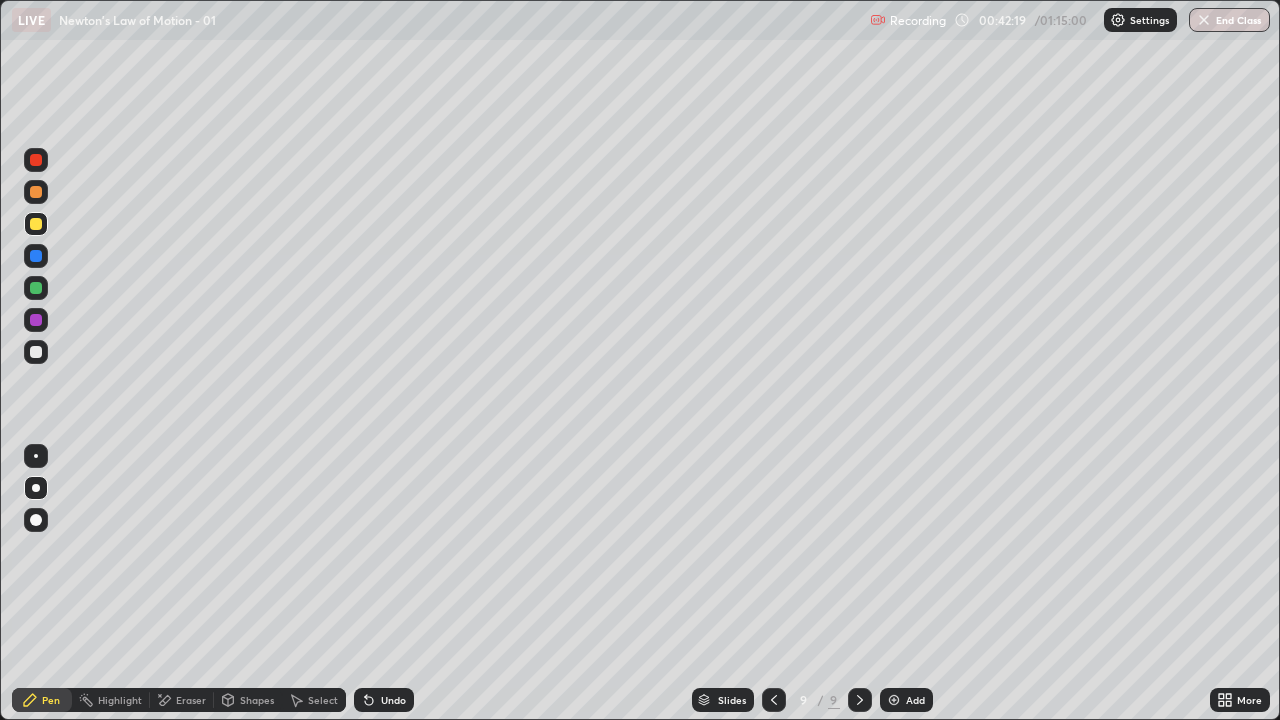 click at bounding box center [36, 352] 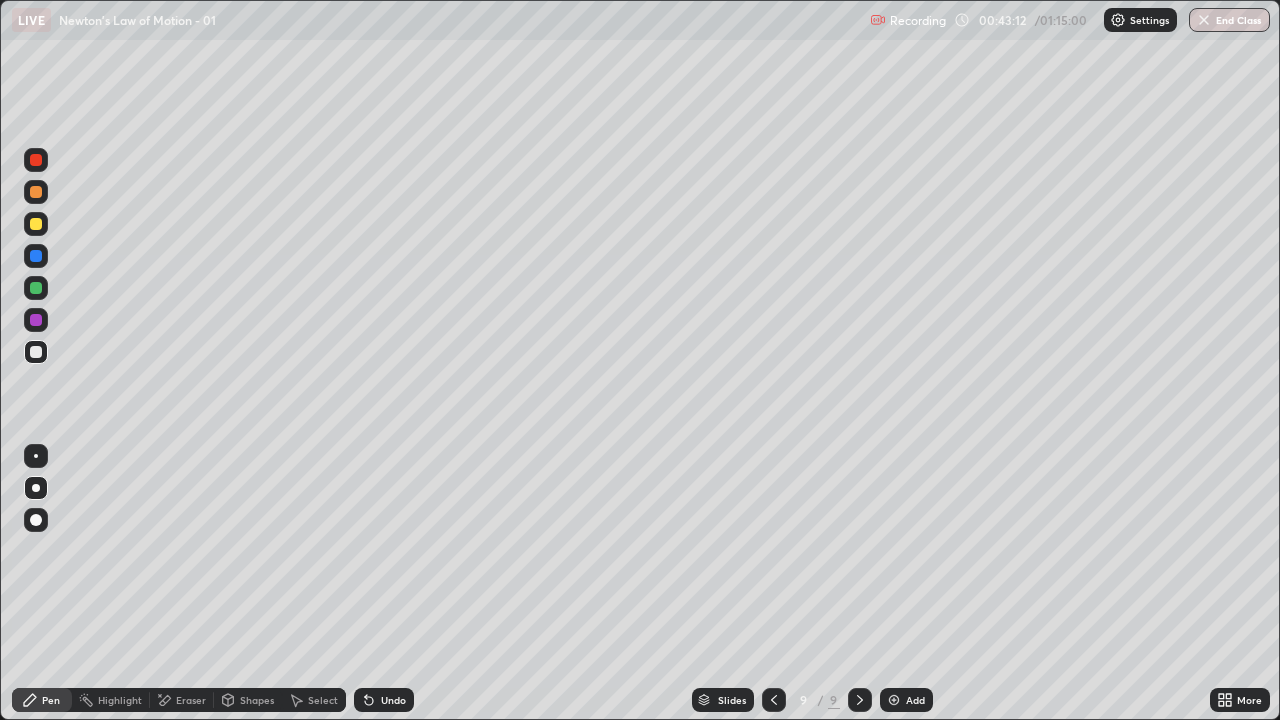 click at bounding box center (36, 288) 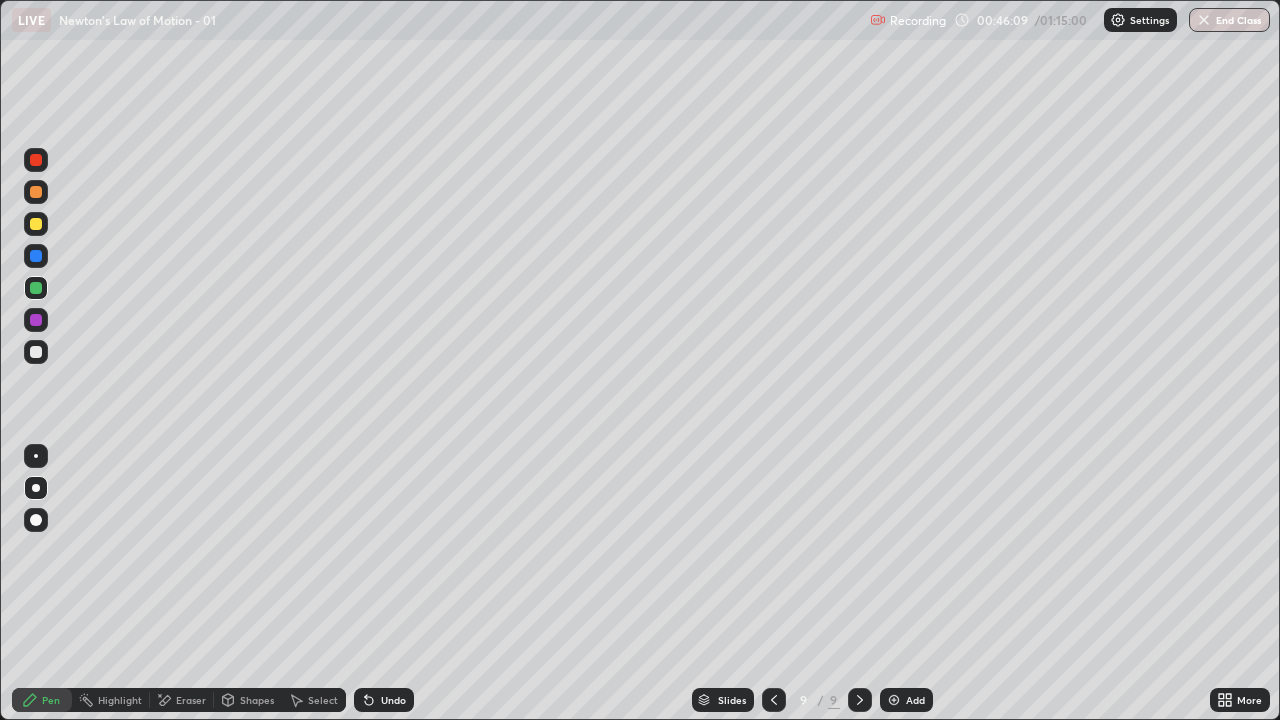 click at bounding box center [36, 352] 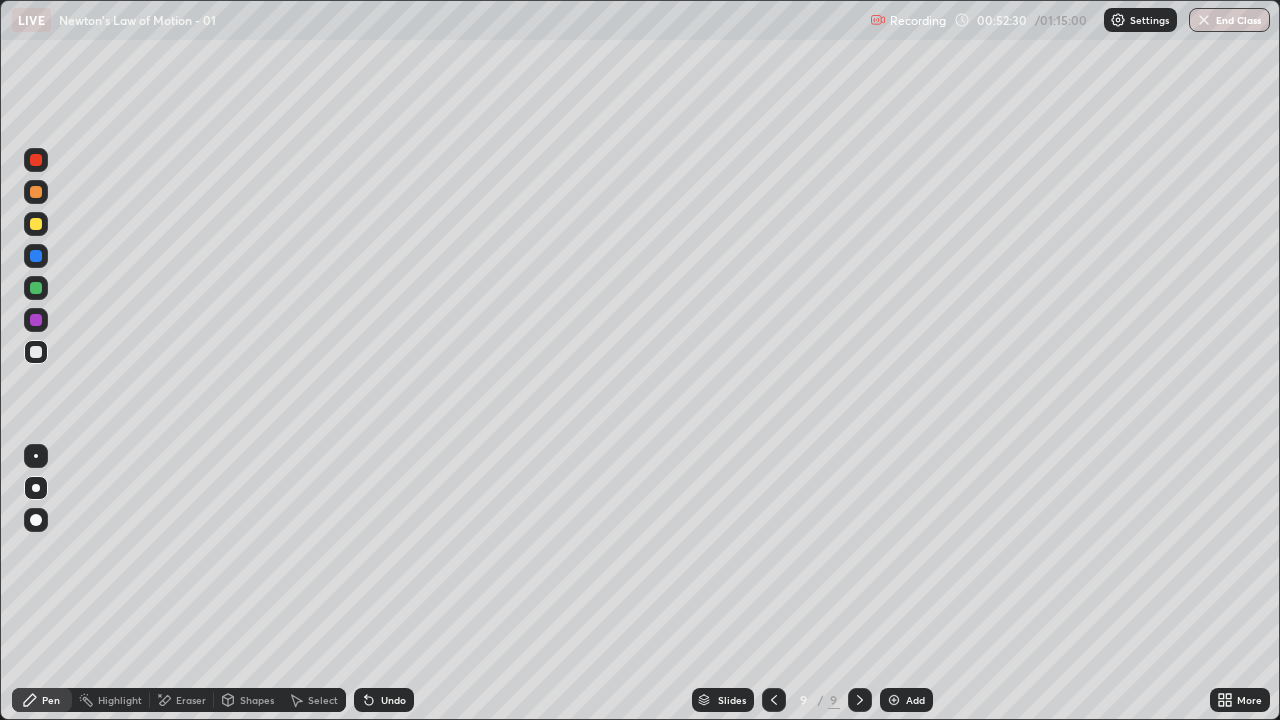 click on "Add" at bounding box center [906, 700] 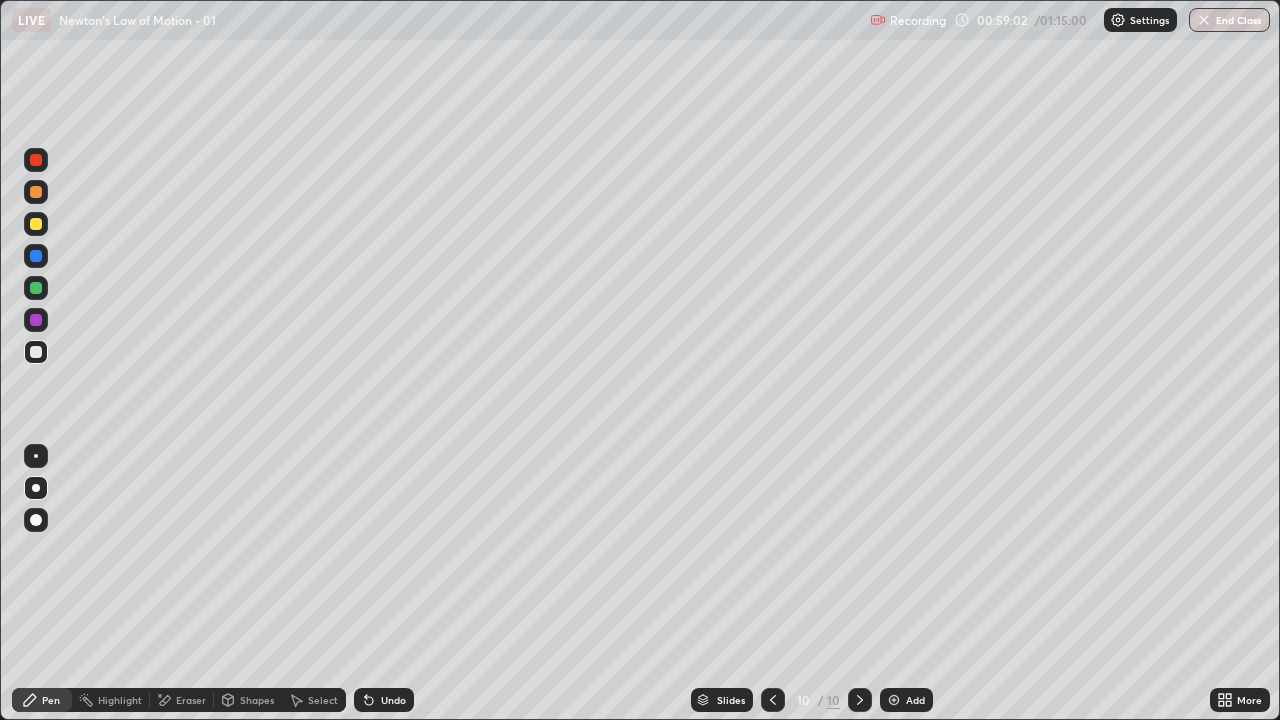 click on "Eraser" at bounding box center (191, 700) 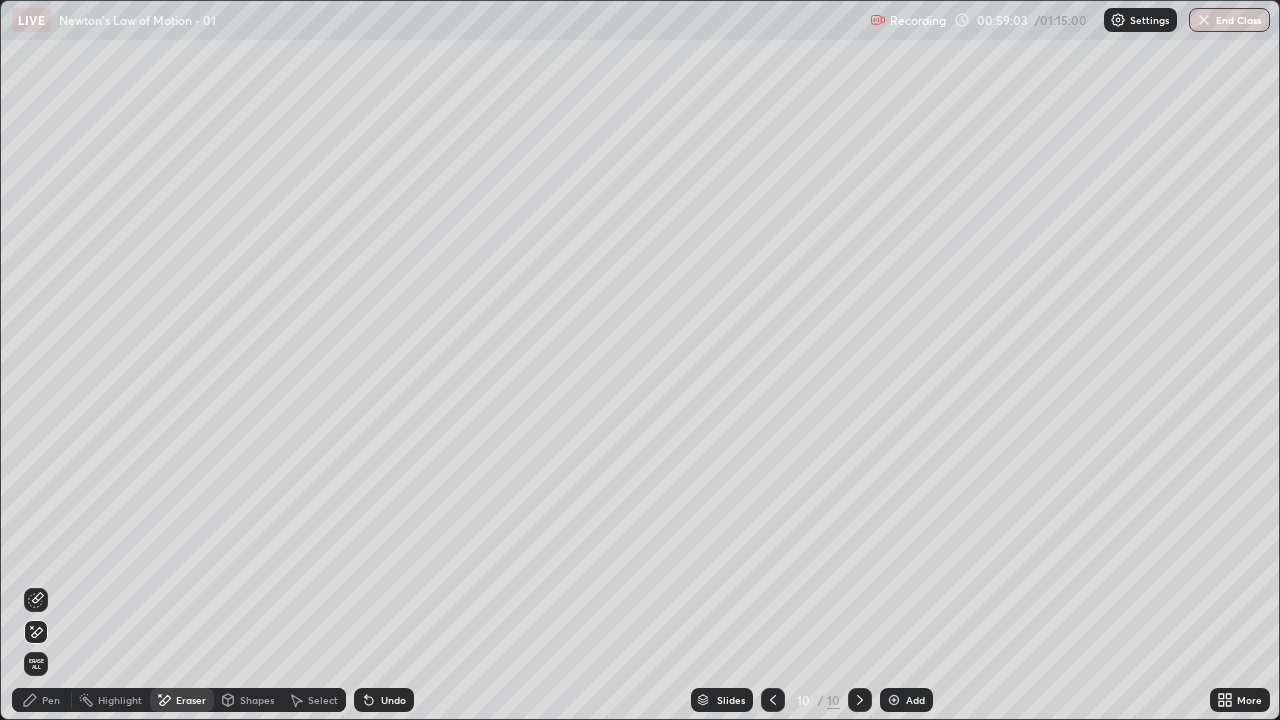 click on "Pen" at bounding box center [51, 700] 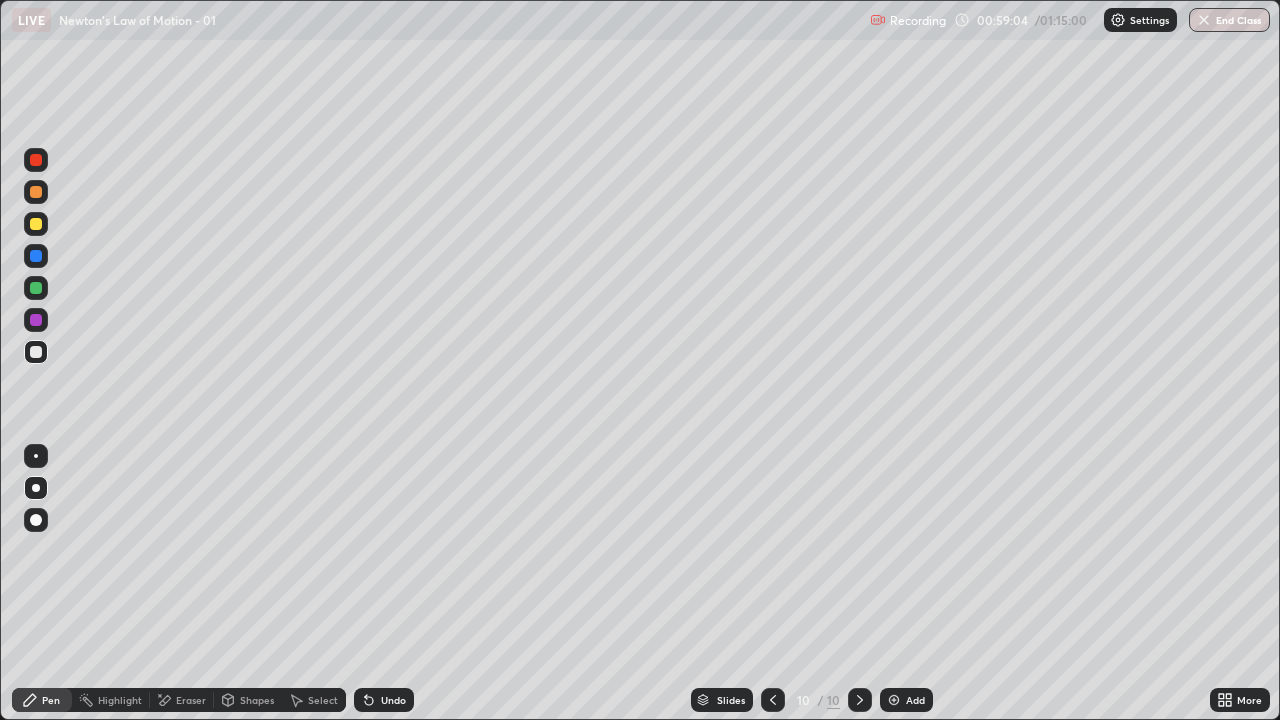 click at bounding box center (36, 224) 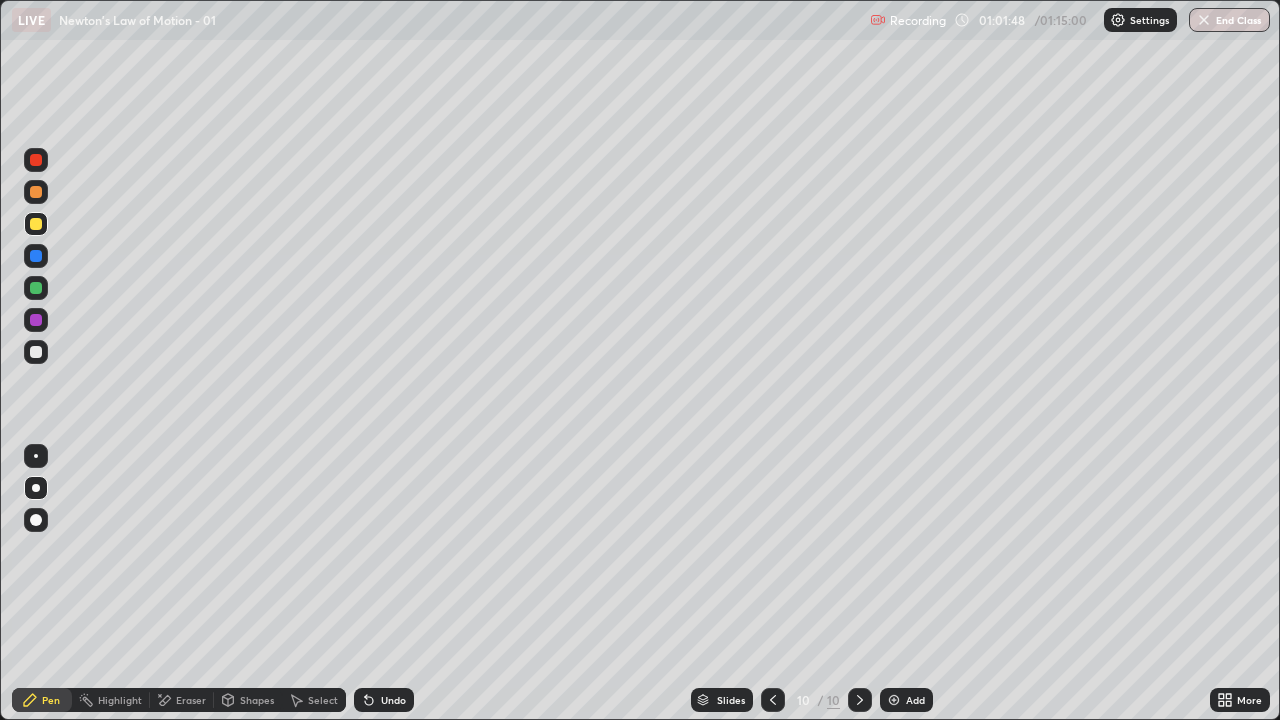 click at bounding box center [36, 160] 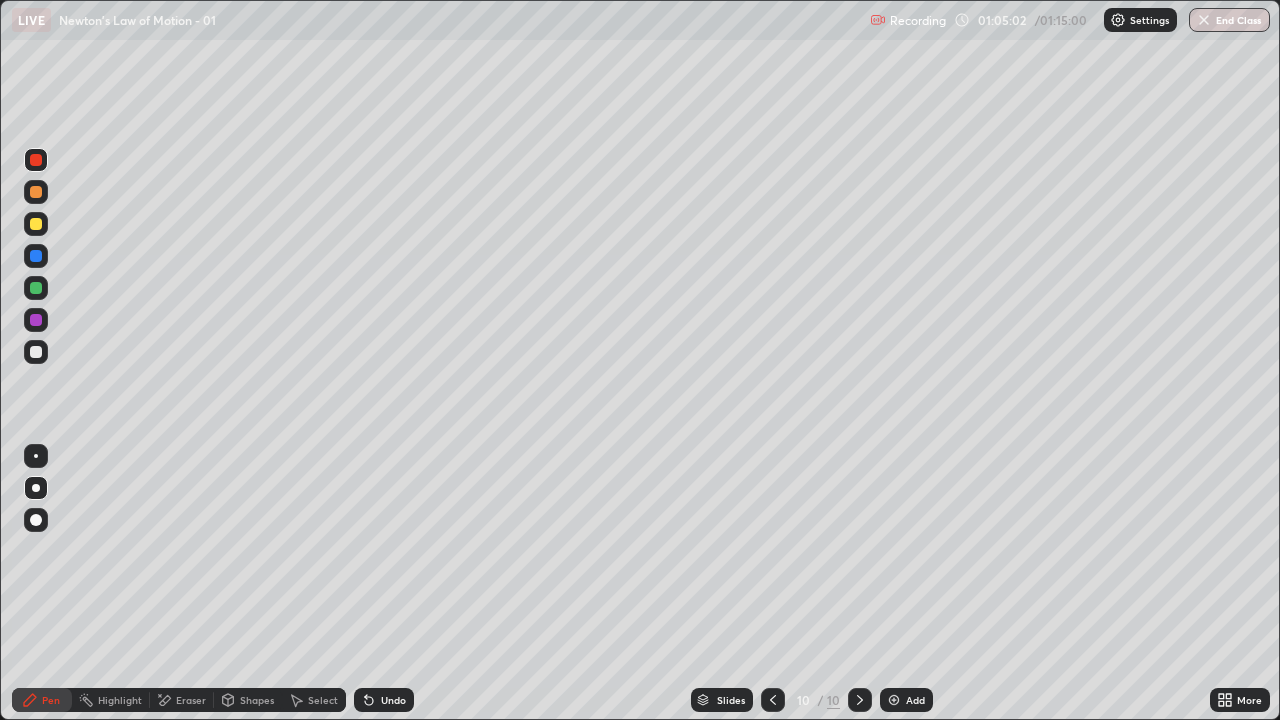 click at bounding box center [894, 700] 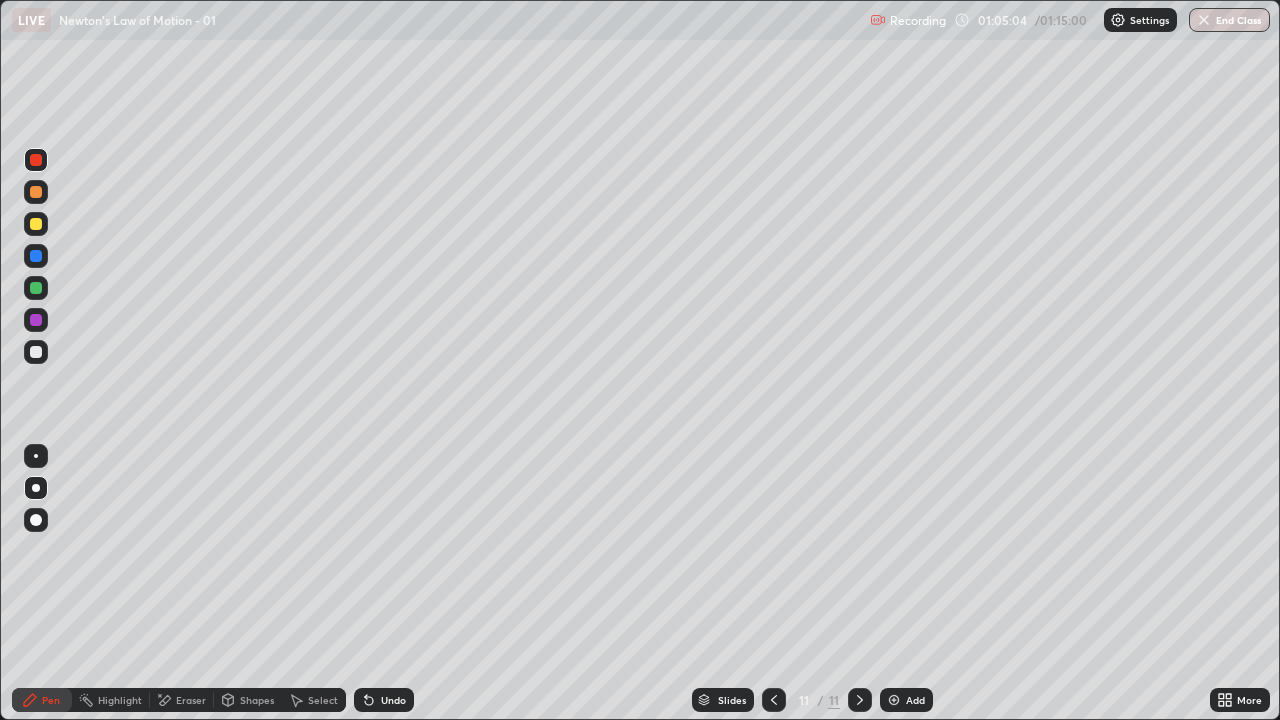 click at bounding box center [36, 352] 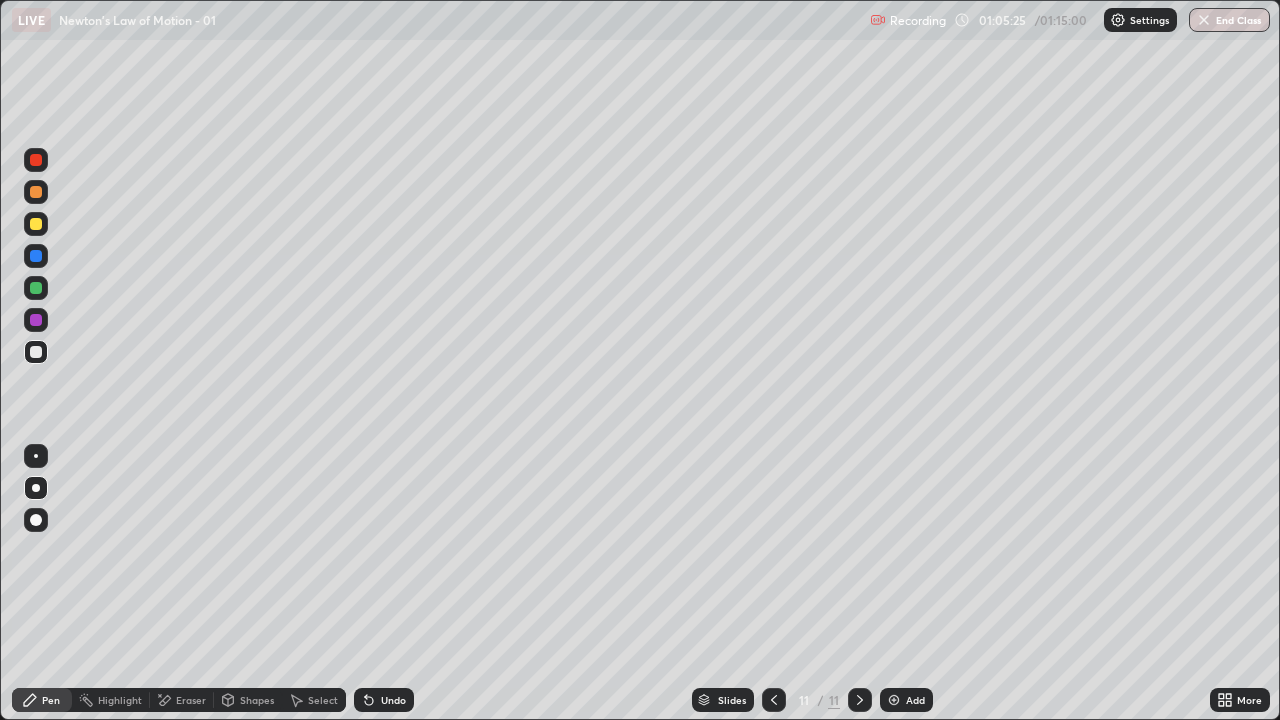 click at bounding box center (36, 224) 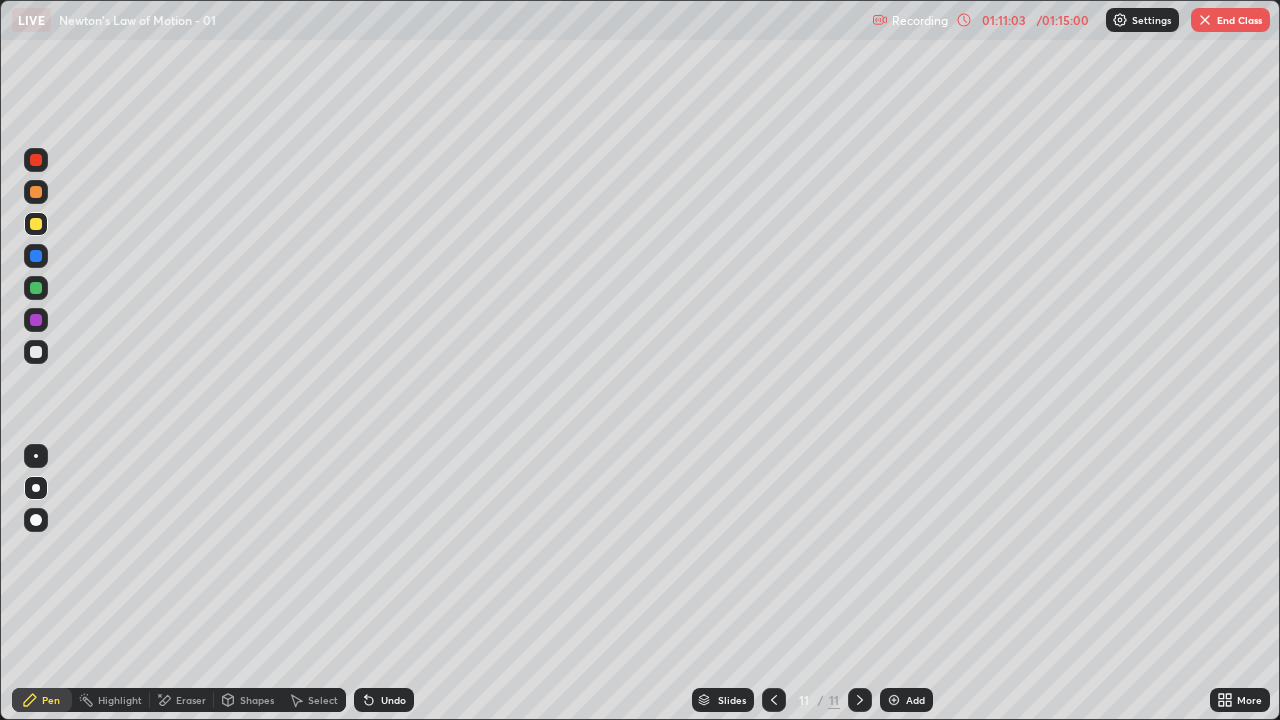 click 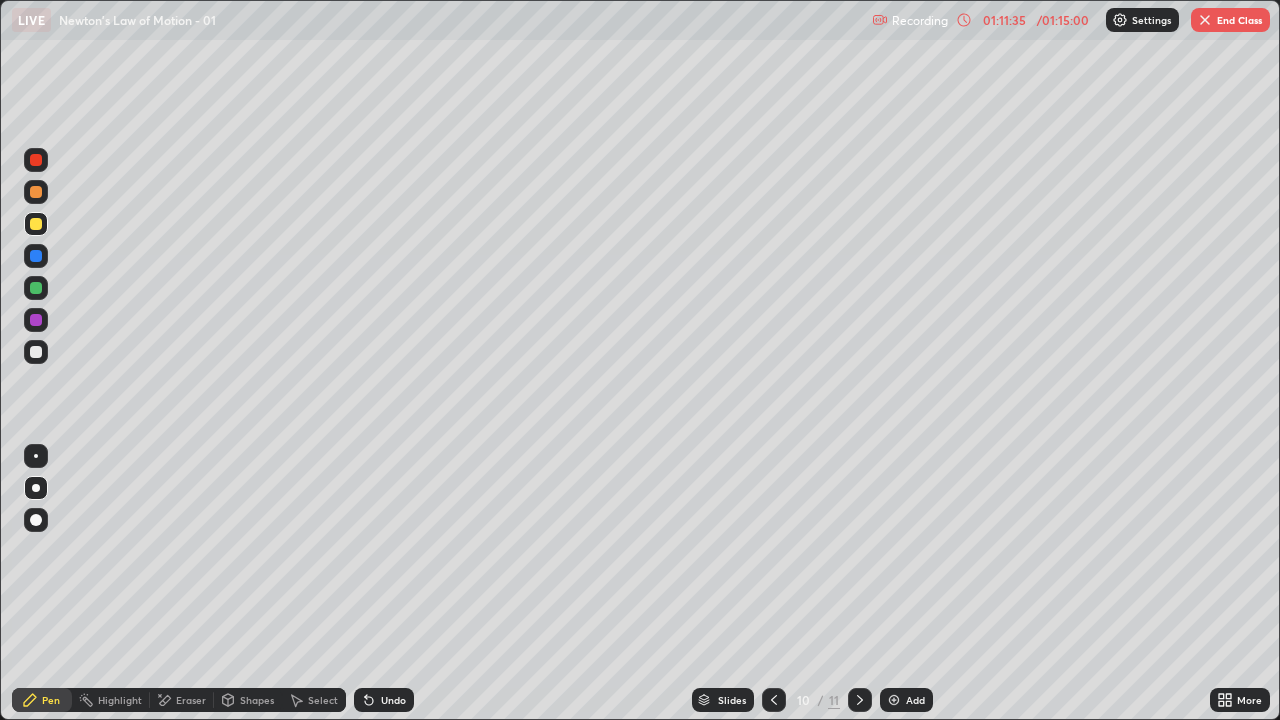 click 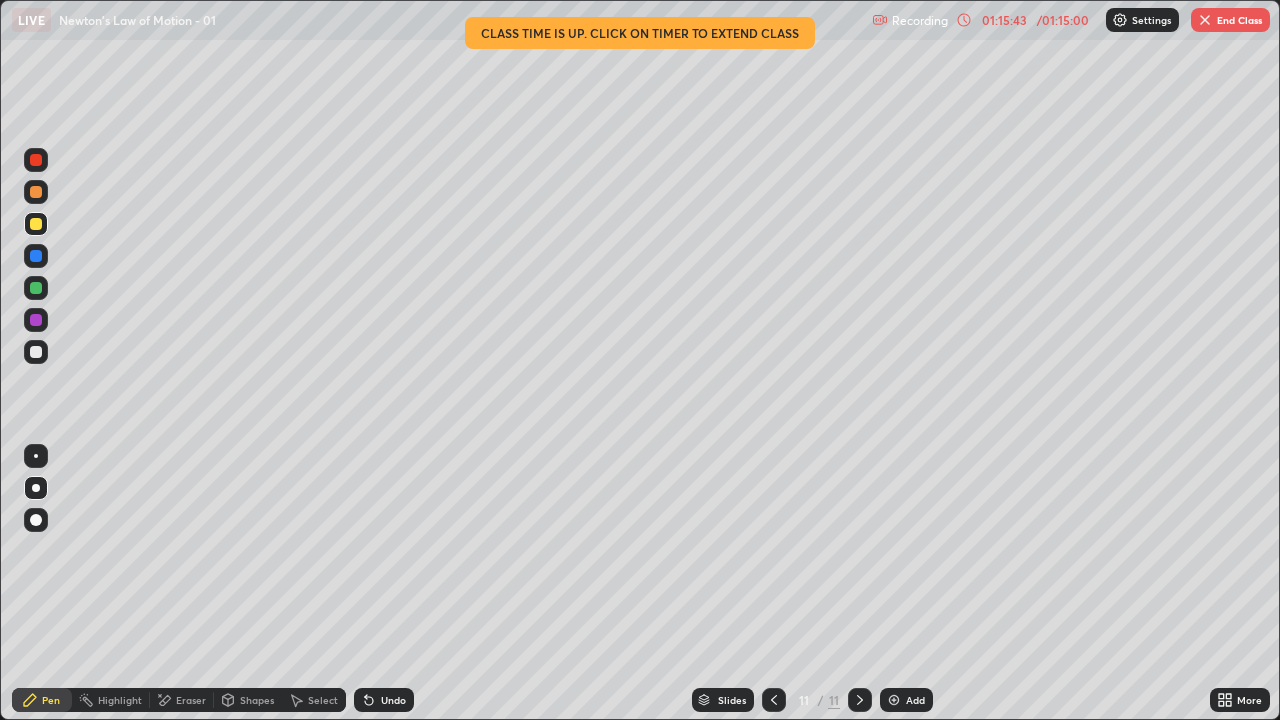 click on "End Class" at bounding box center (1230, 20) 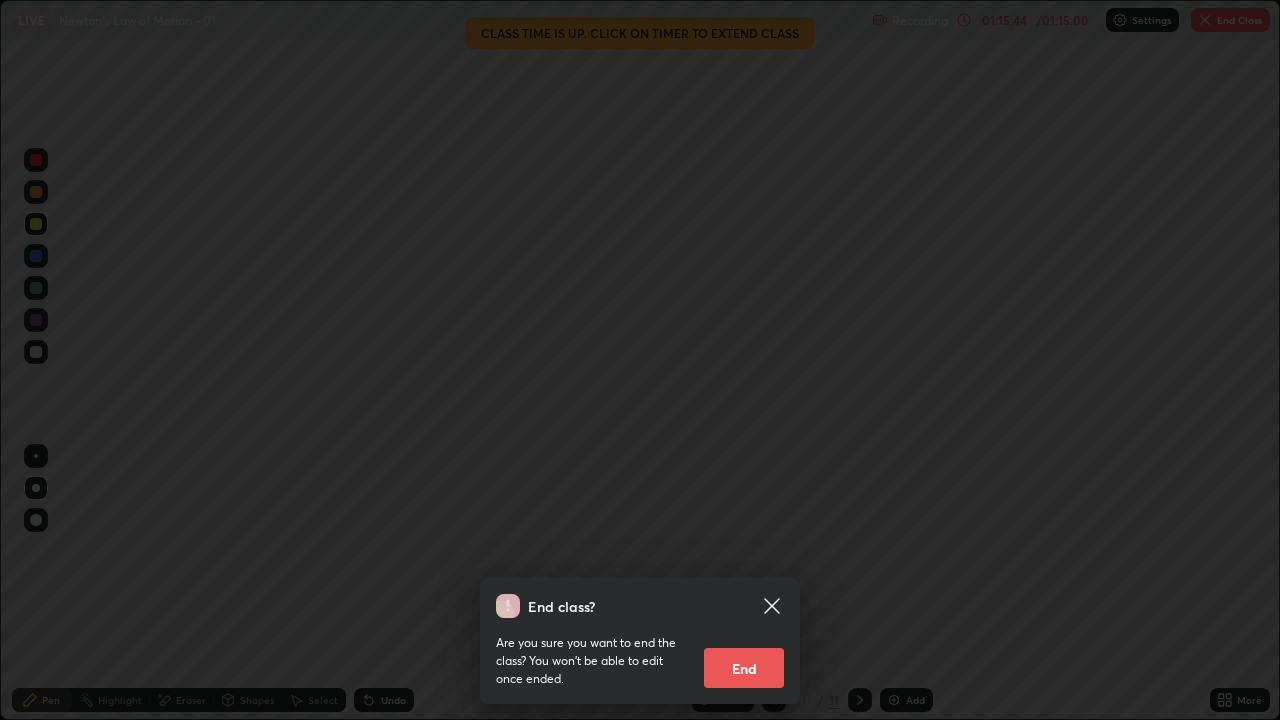 click on "End" at bounding box center (744, 668) 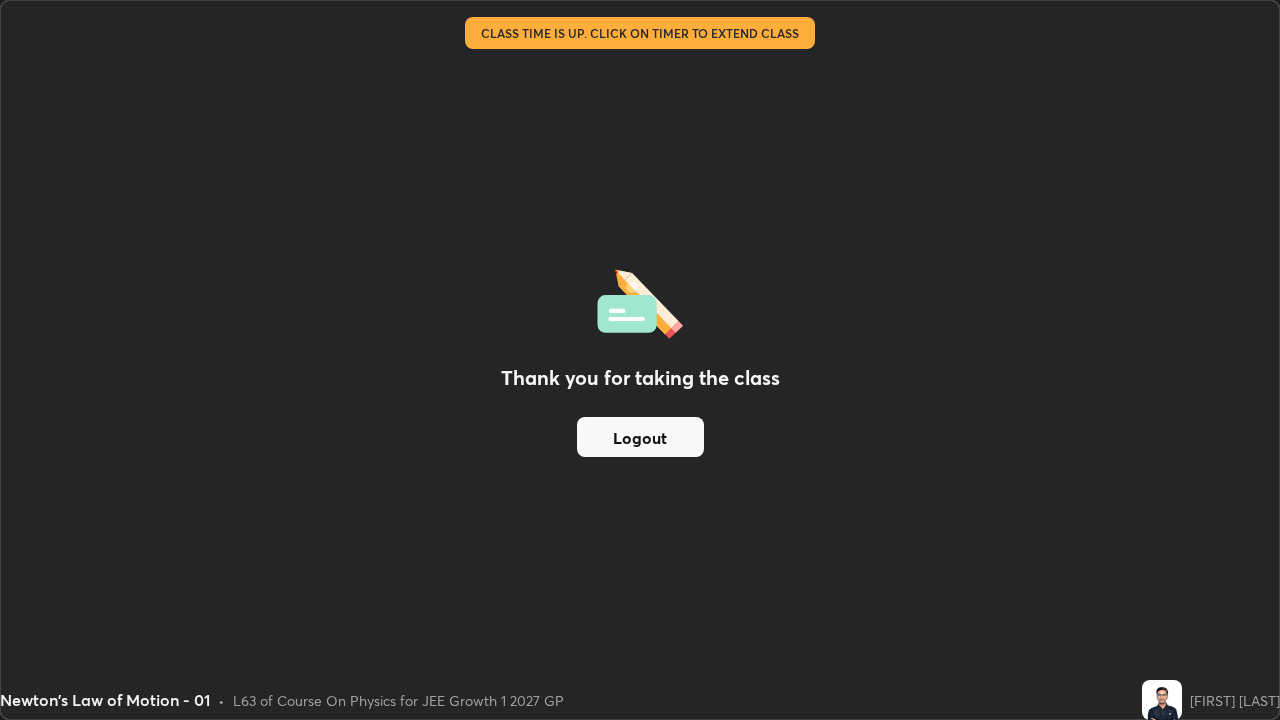 click on "Logout" at bounding box center [640, 437] 